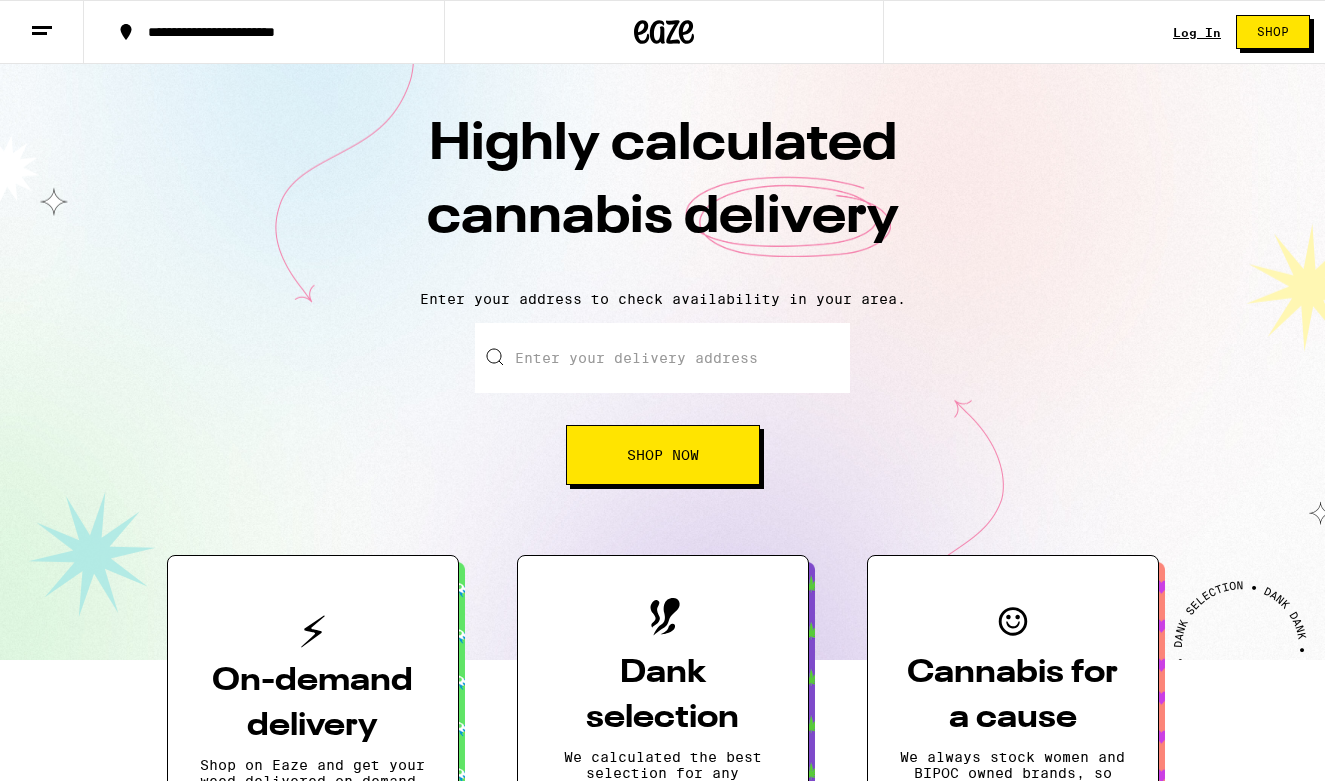 scroll, scrollTop: 178, scrollLeft: 0, axis: vertical 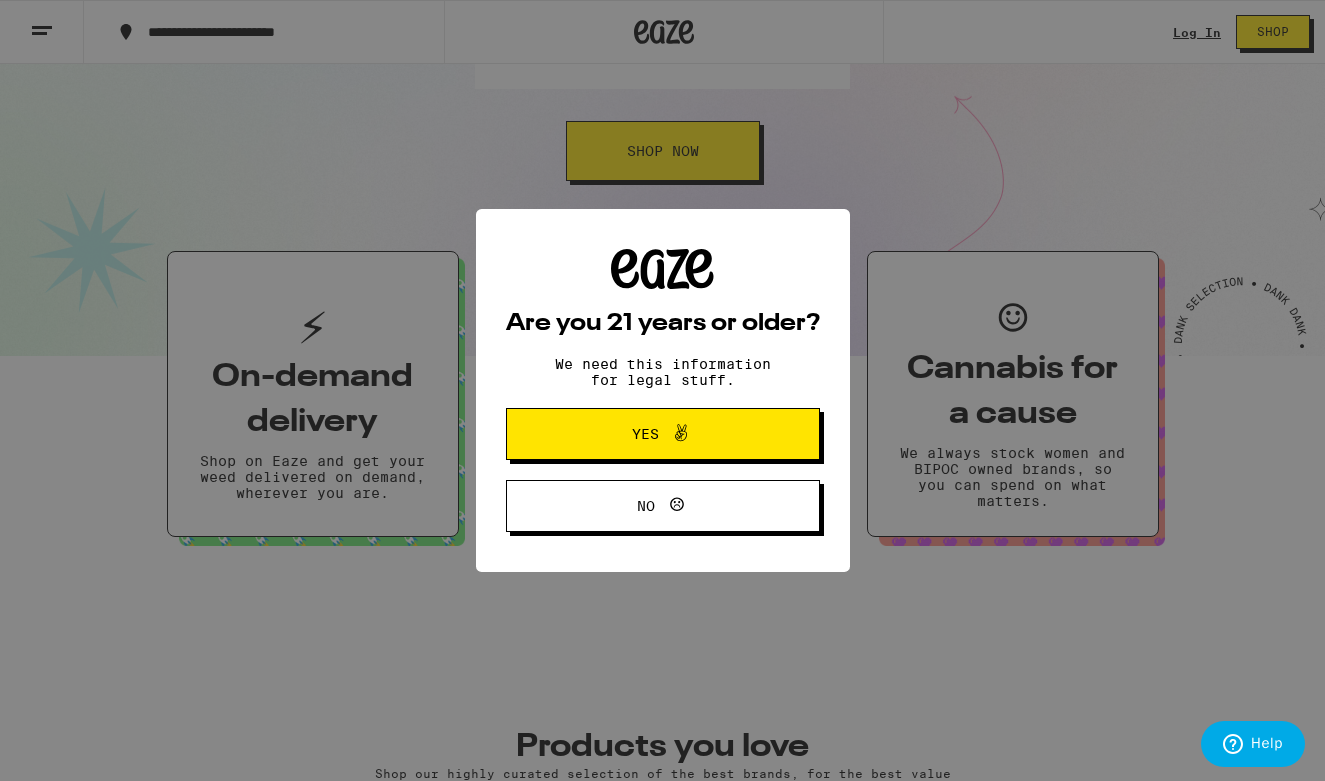 click on "Are you 21 years or older?" at bounding box center [663, 324] 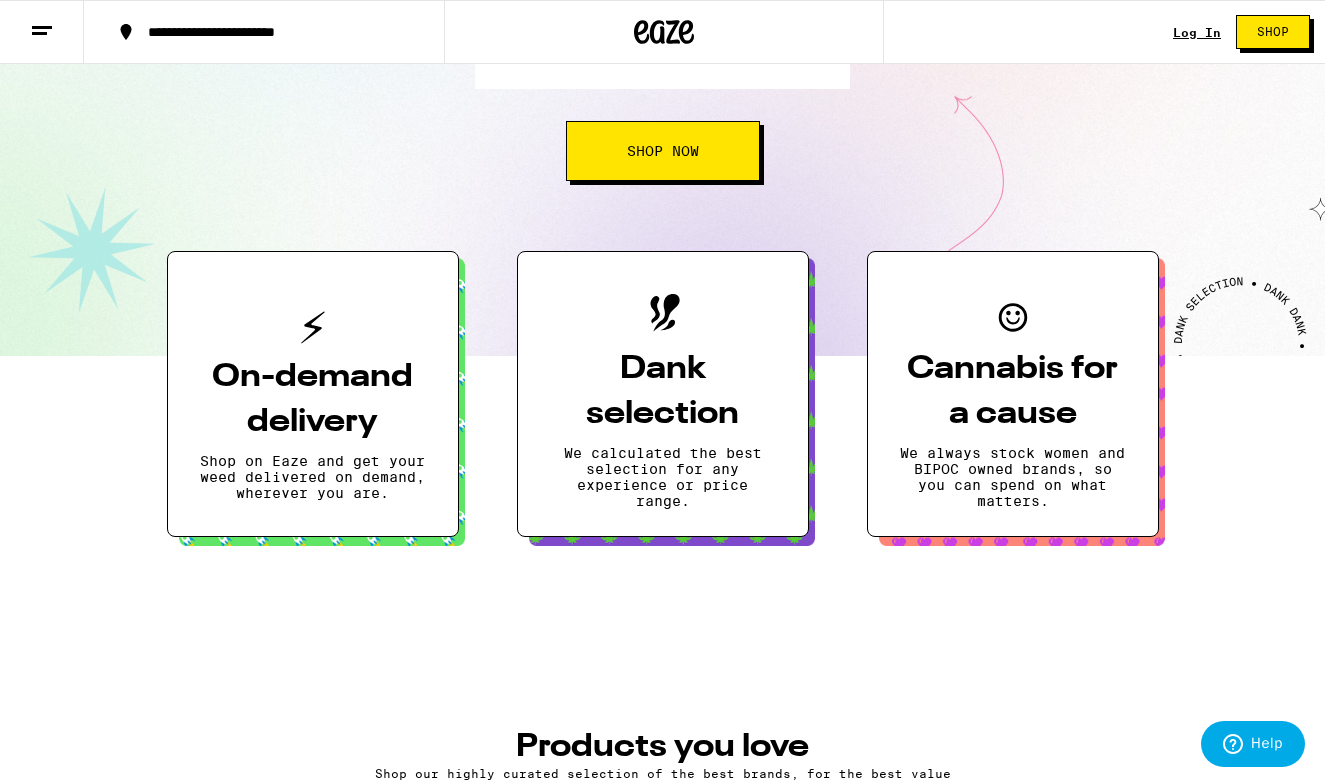 click on "On-demand delivery" at bounding box center (313, 400) 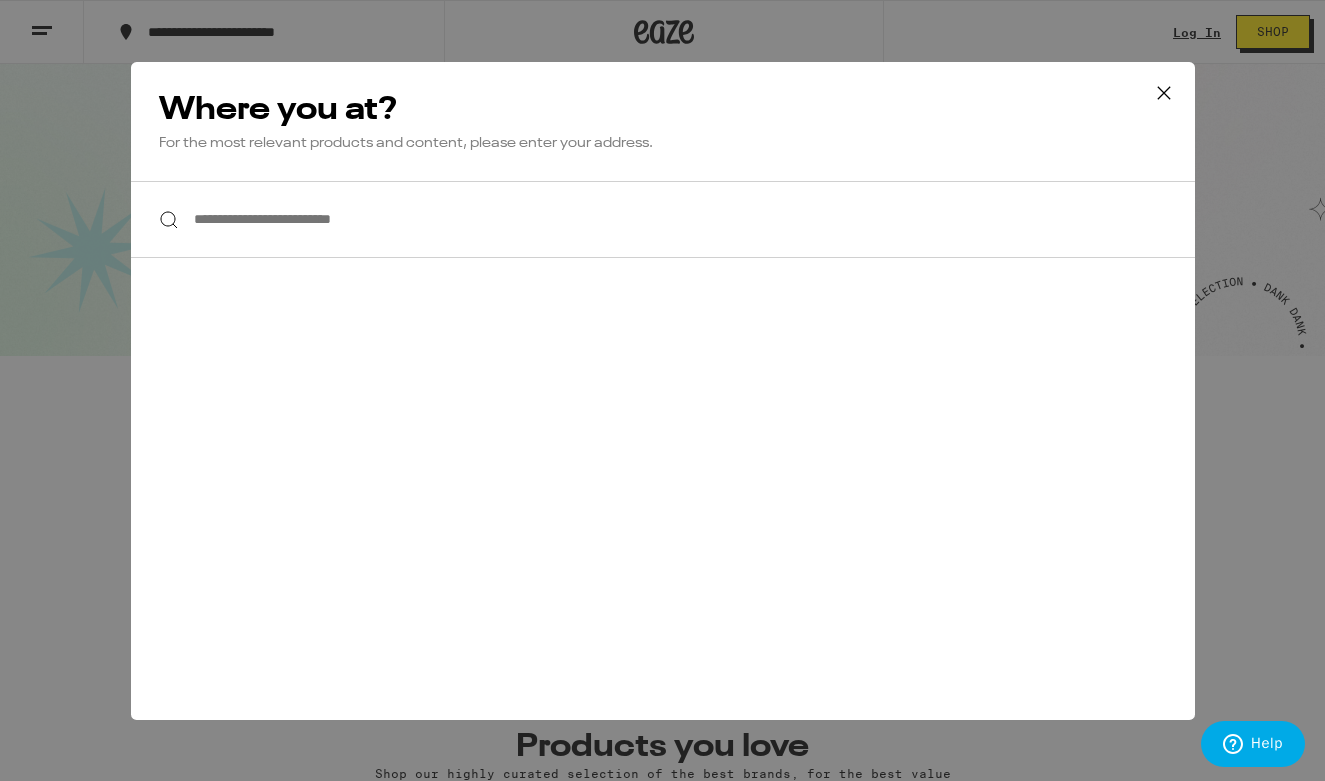 click on "**********" at bounding box center [663, 219] 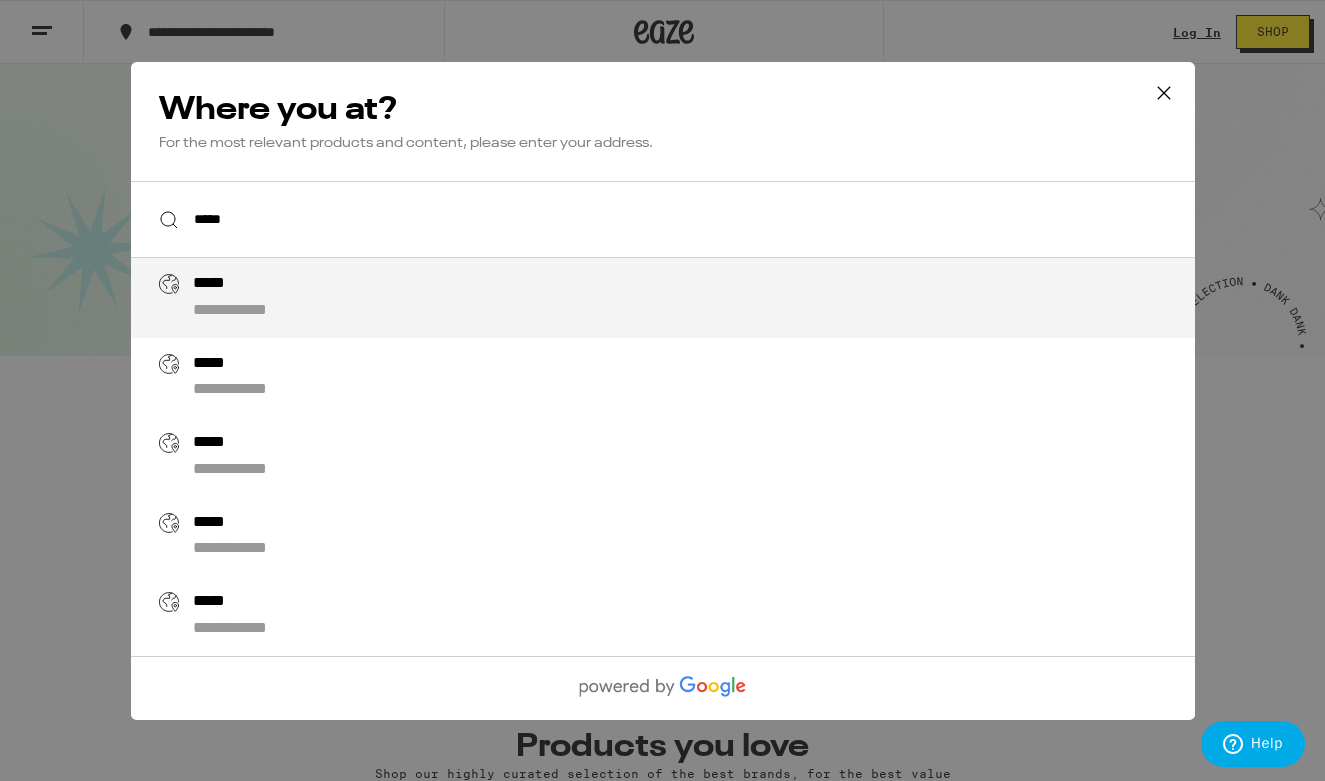 click on "*****" at bounding box center (218, 284) 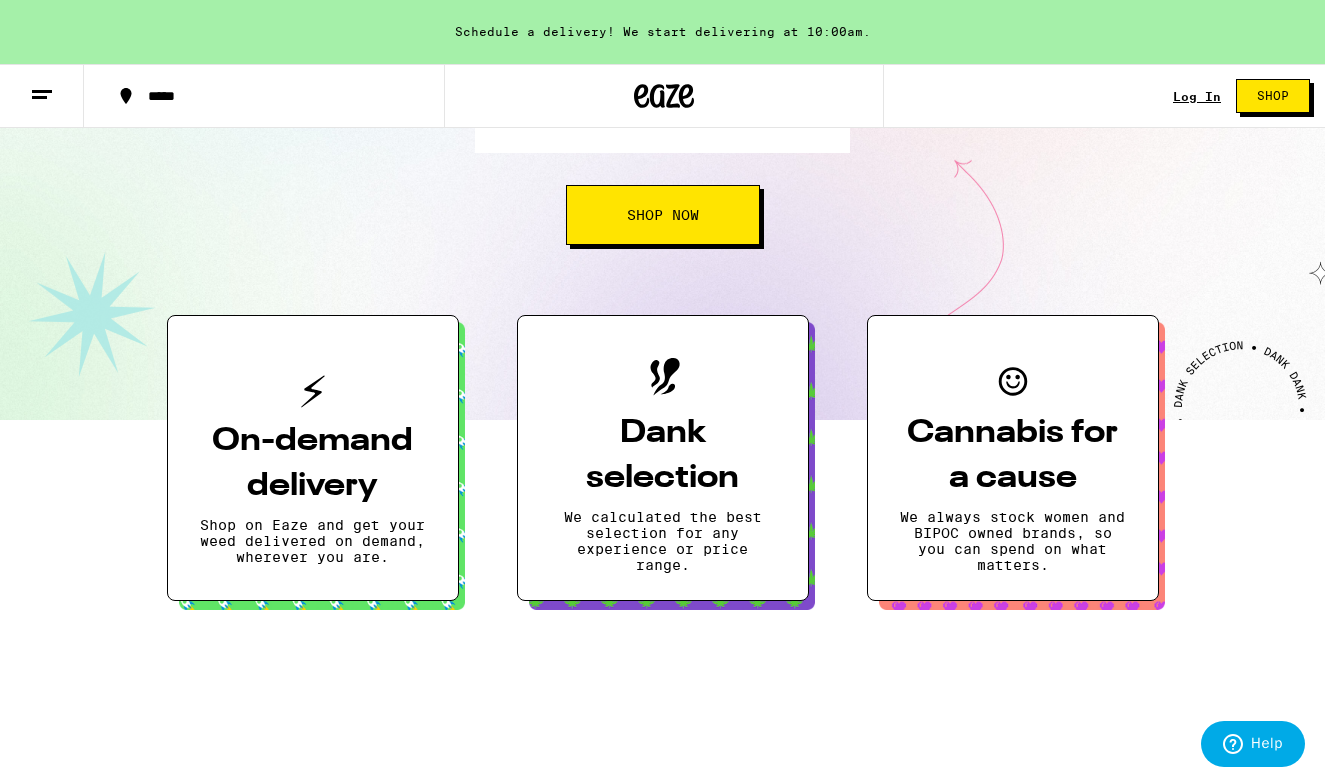 scroll, scrollTop: 0, scrollLeft: 0, axis: both 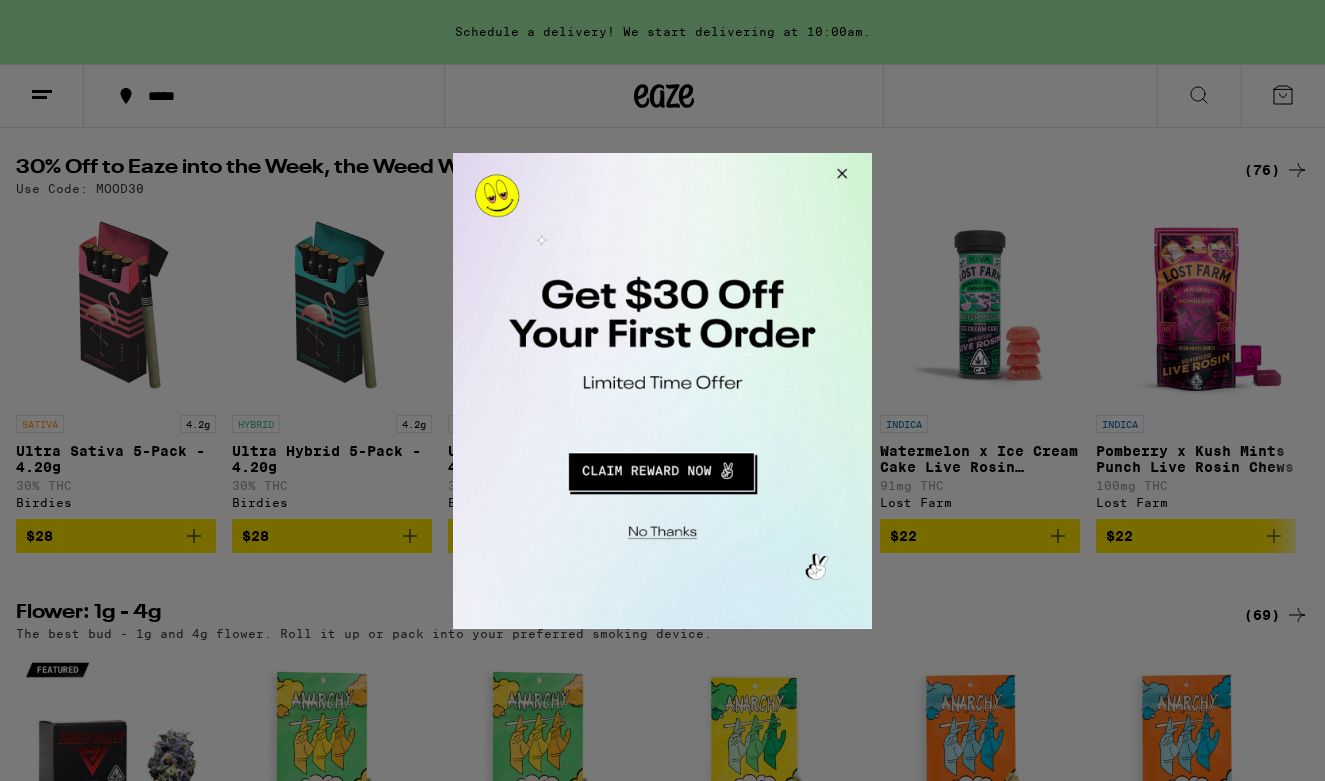 drag, startPoint x: 209, startPoint y: 378, endPoint x: 523, endPoint y: 525, distance: 346.70593 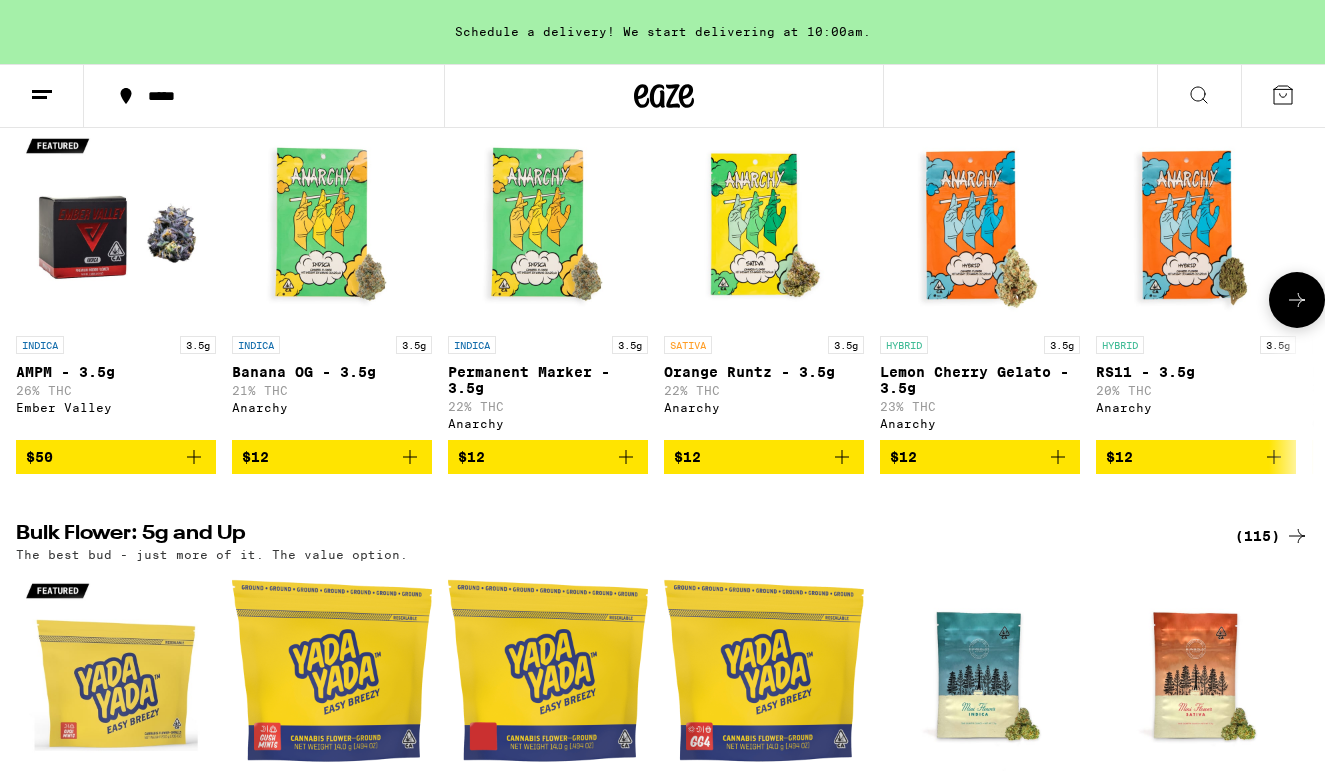 scroll, scrollTop: 675, scrollLeft: 0, axis: vertical 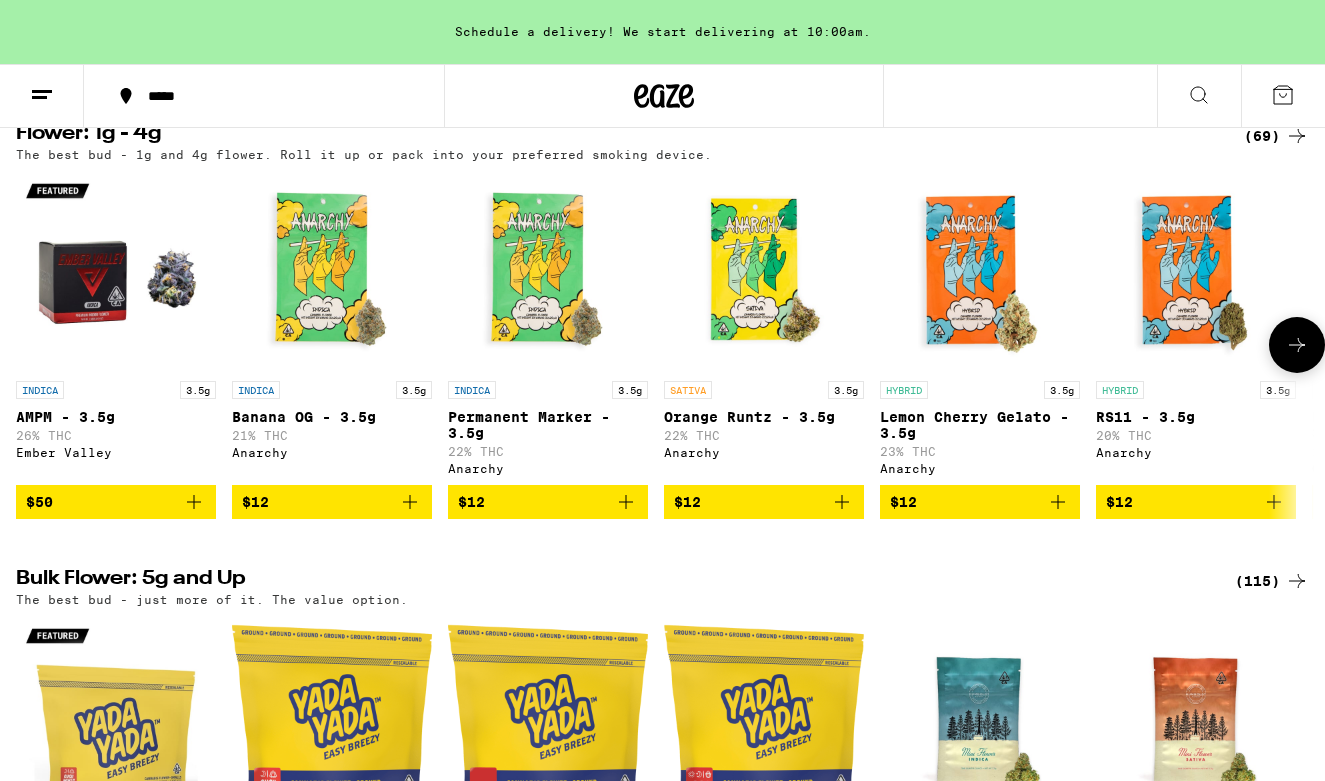 click at bounding box center (332, 271) 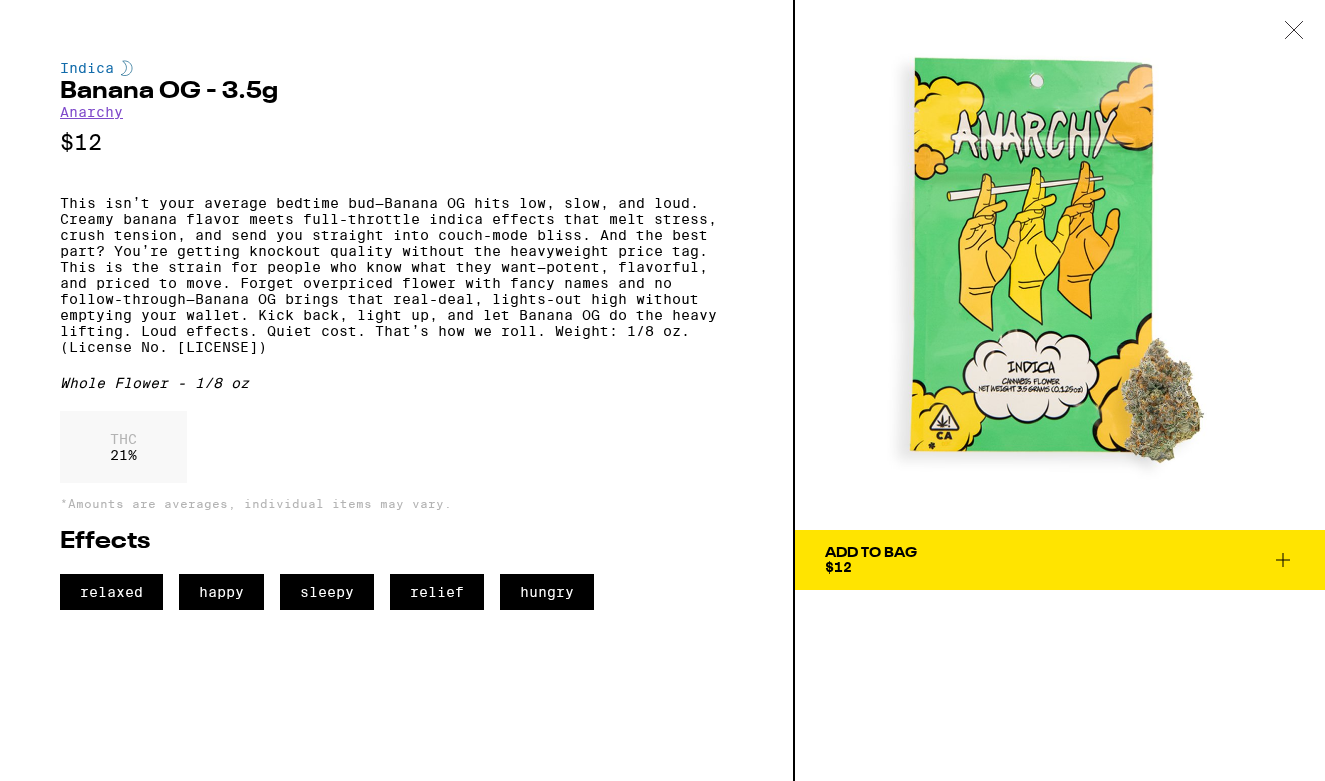 click on "Add To Bag $12" at bounding box center (871, 560) 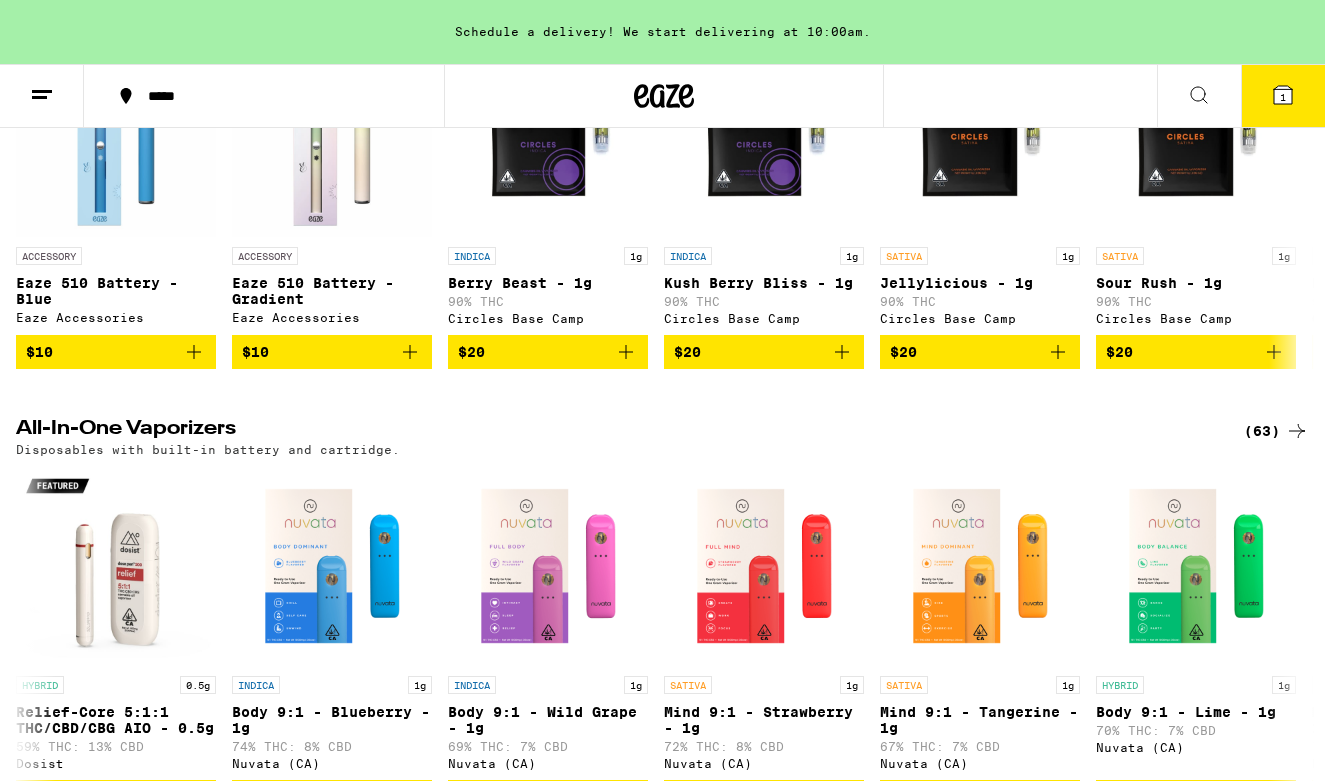 scroll, scrollTop: 57, scrollLeft: 0, axis: vertical 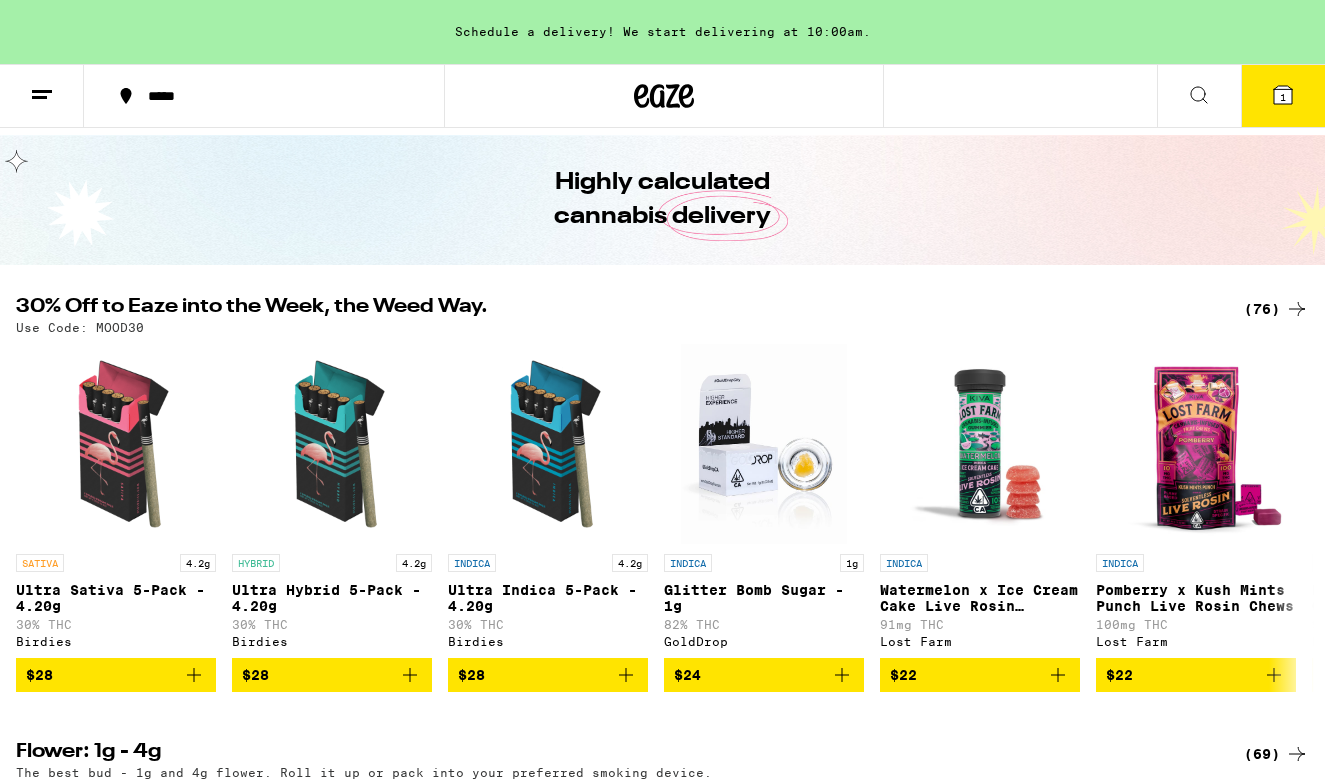 click at bounding box center (42, 96) 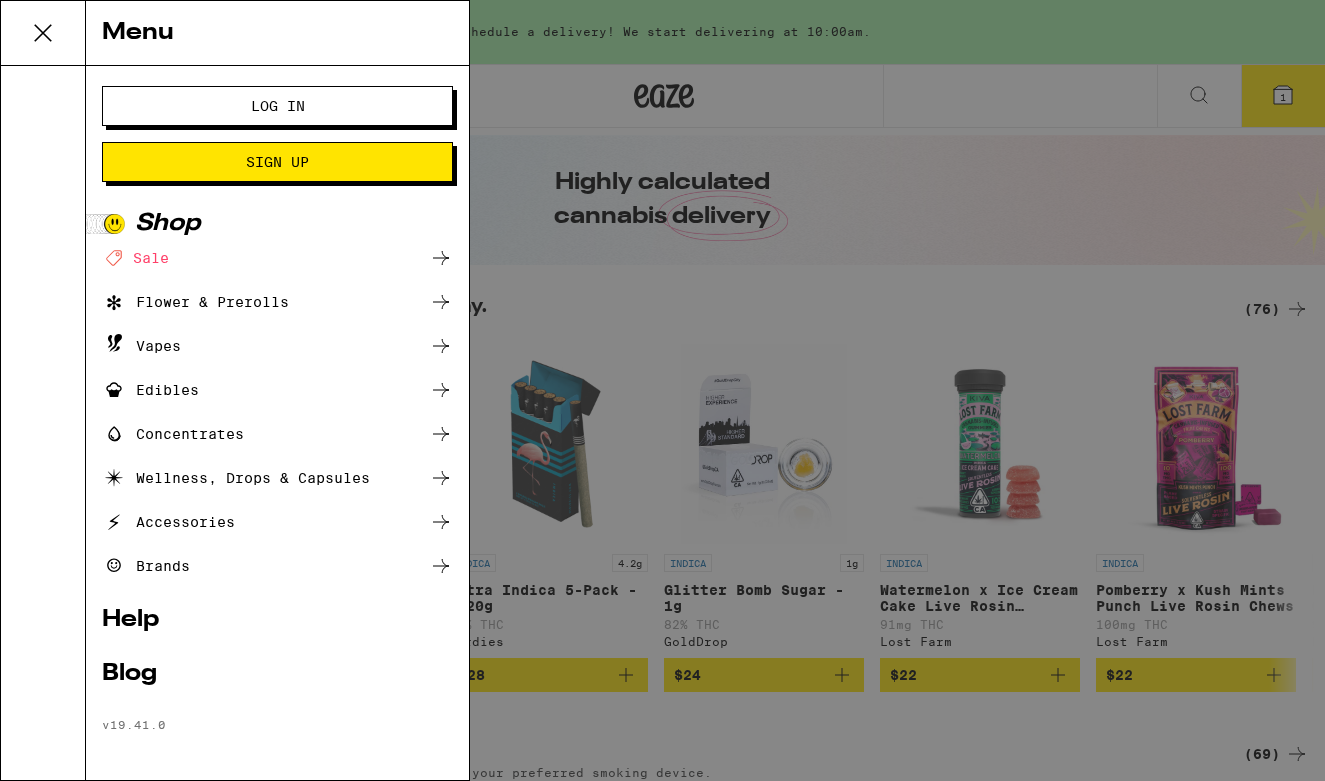 click on "Accessories" at bounding box center [168, 522] 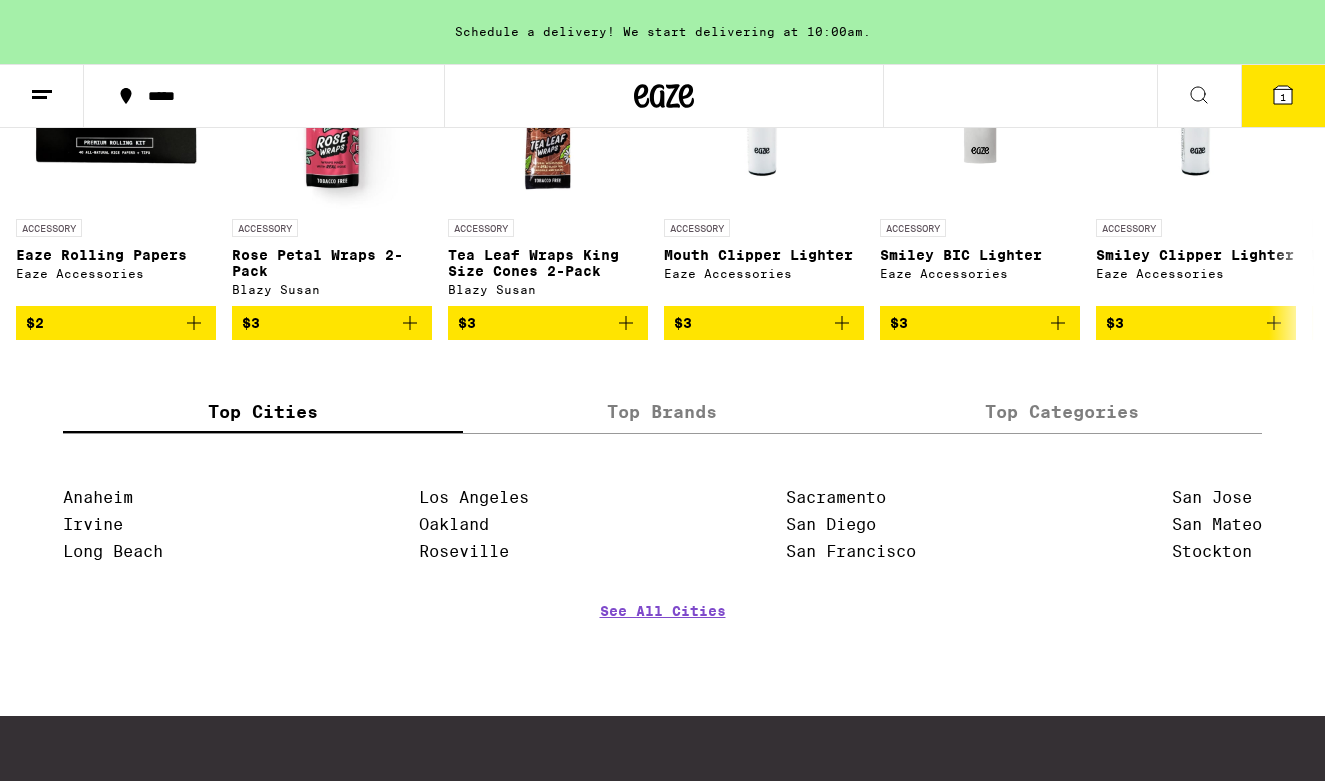 scroll, scrollTop: 133, scrollLeft: 0, axis: vertical 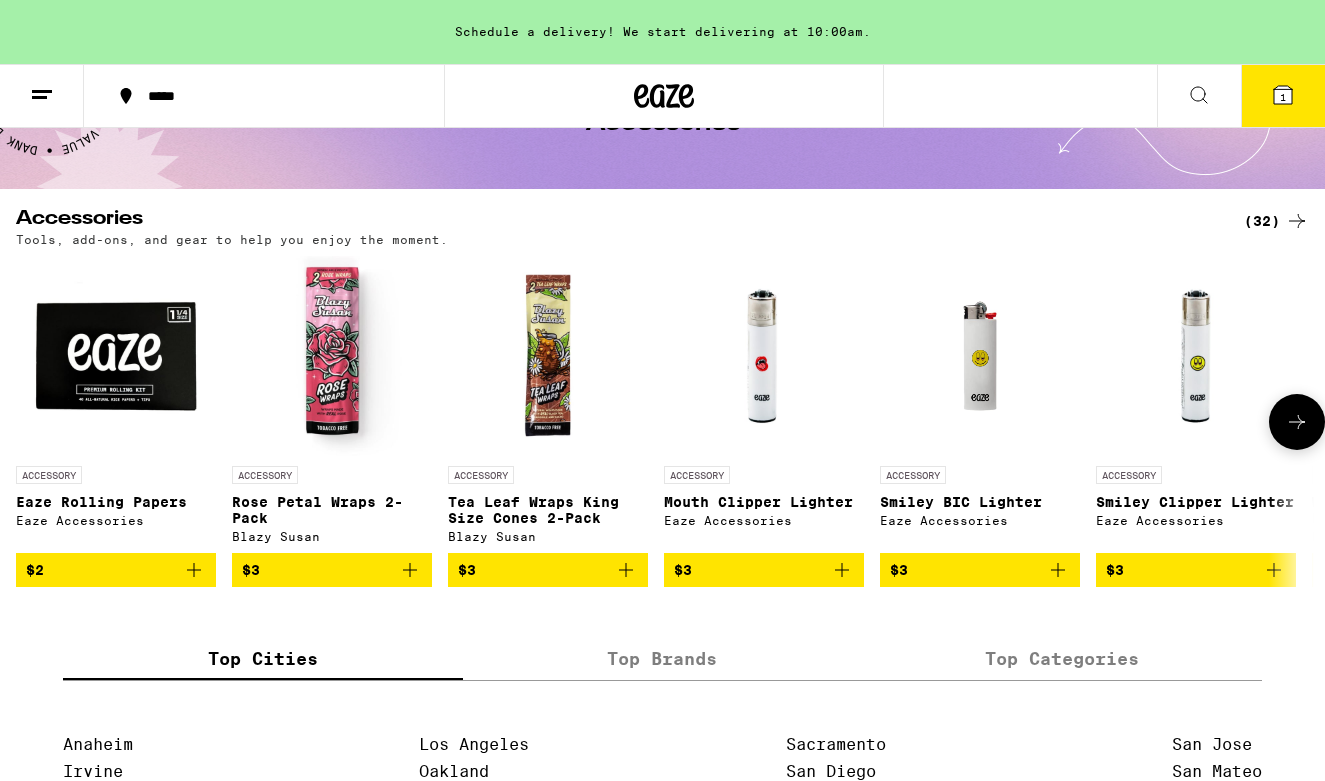 click 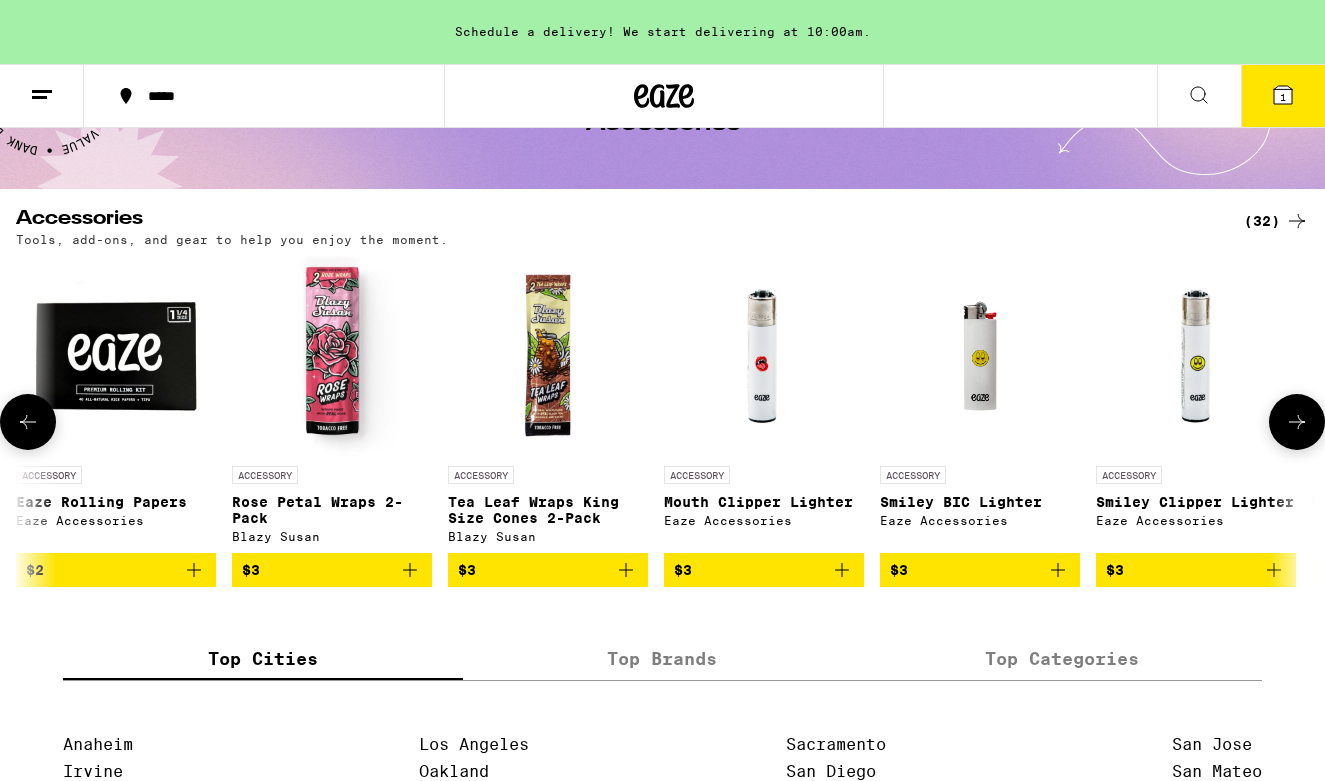 scroll, scrollTop: 0, scrollLeft: 1075, axis: horizontal 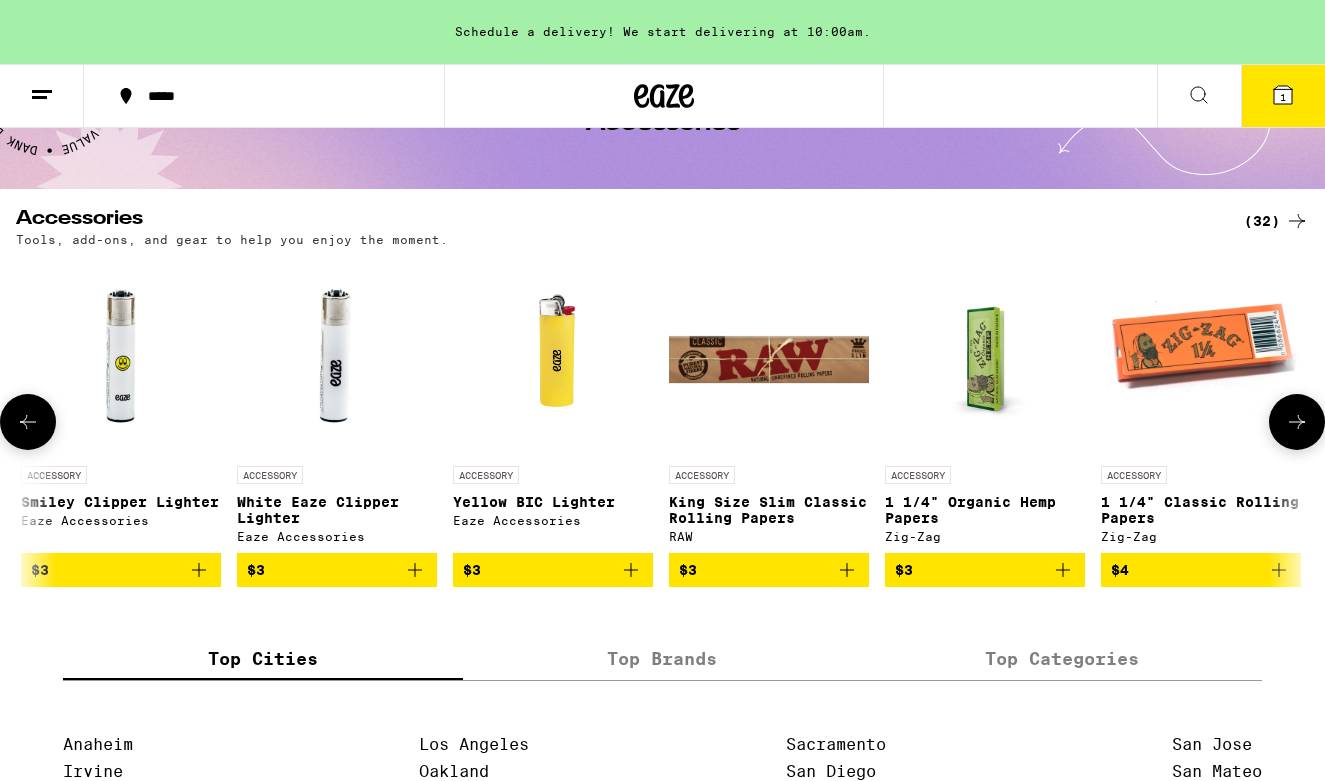 click 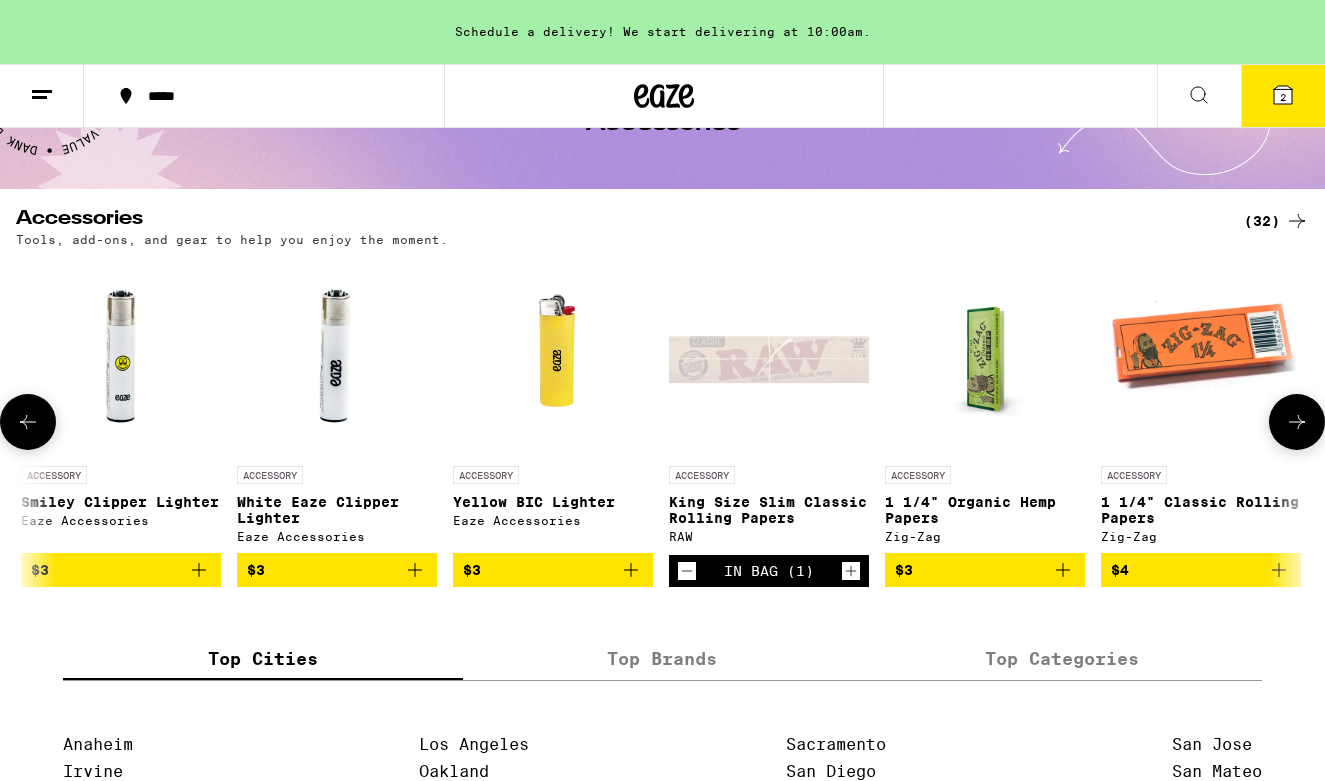 click 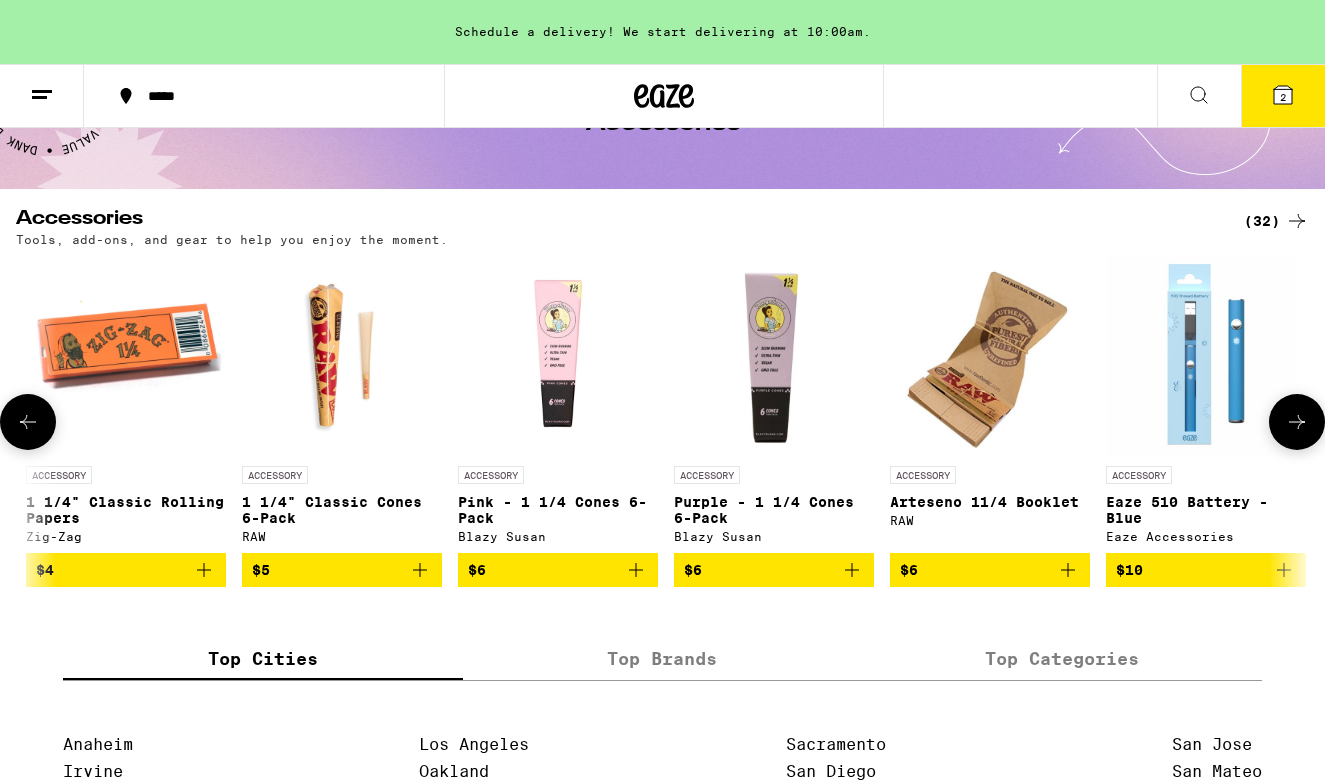 click 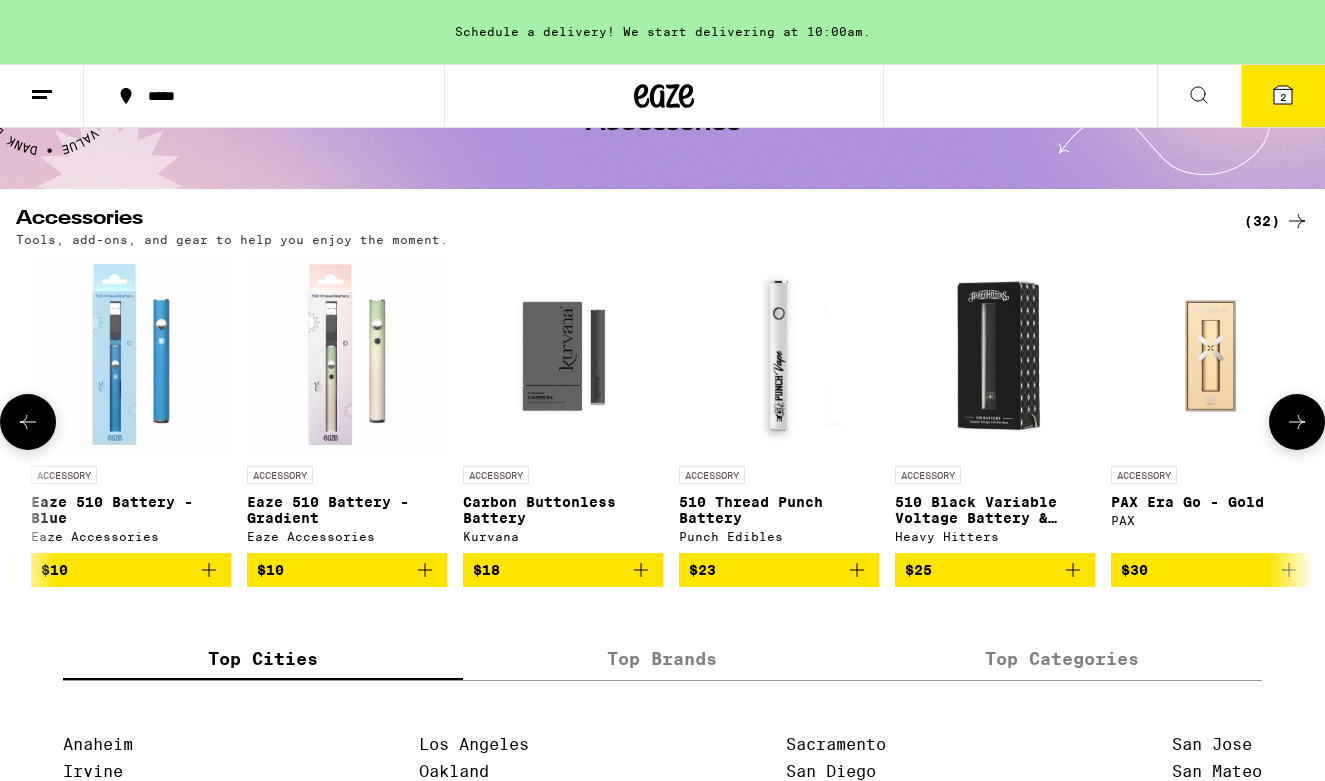 click at bounding box center [1297, 422] 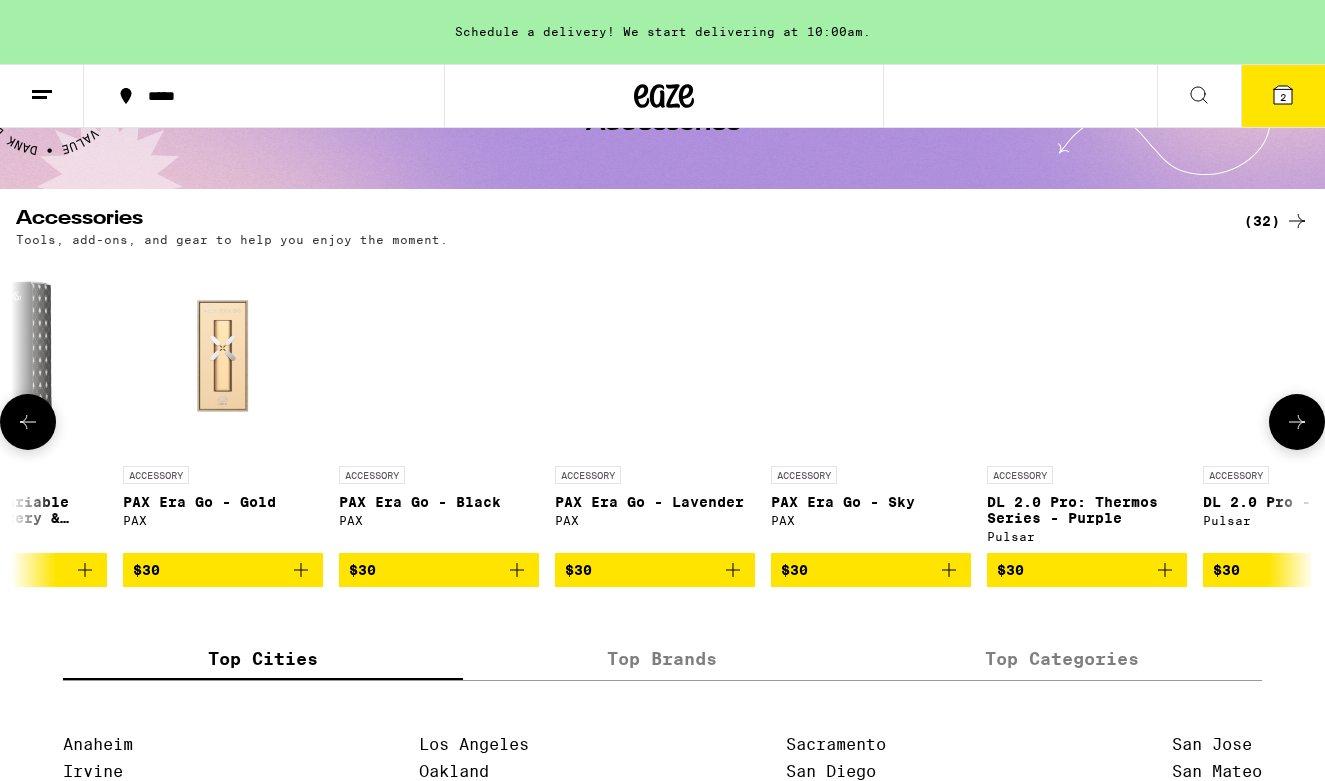 scroll, scrollTop: 0, scrollLeft: 4300, axis: horizontal 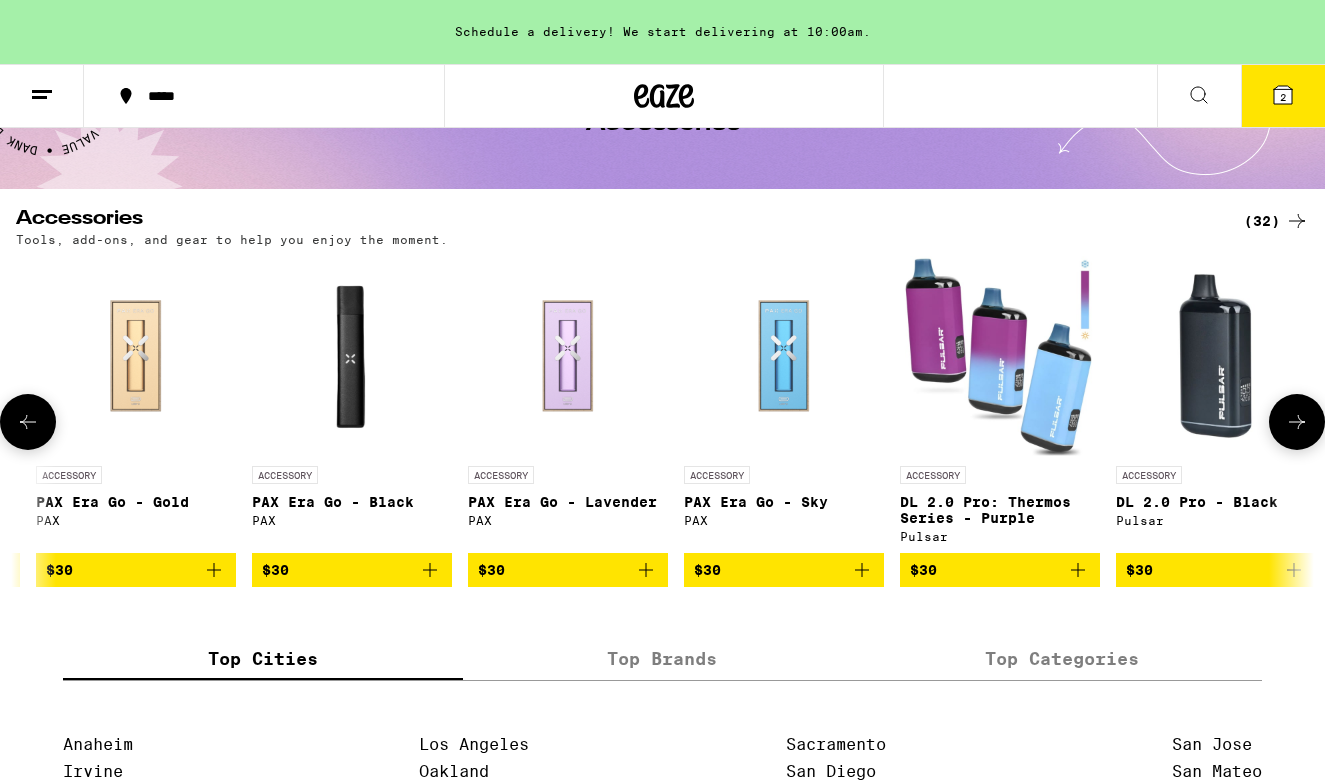 click at bounding box center (1297, 422) 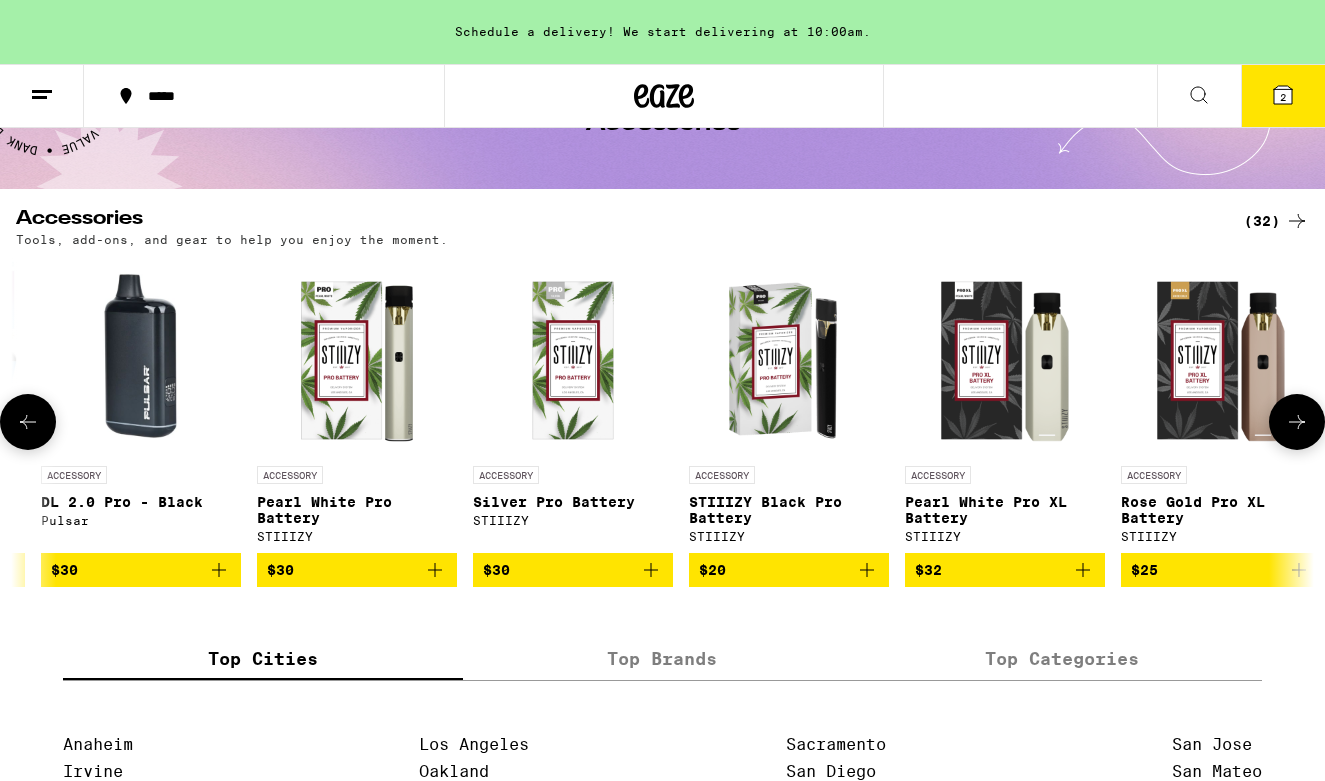 click at bounding box center [1297, 422] 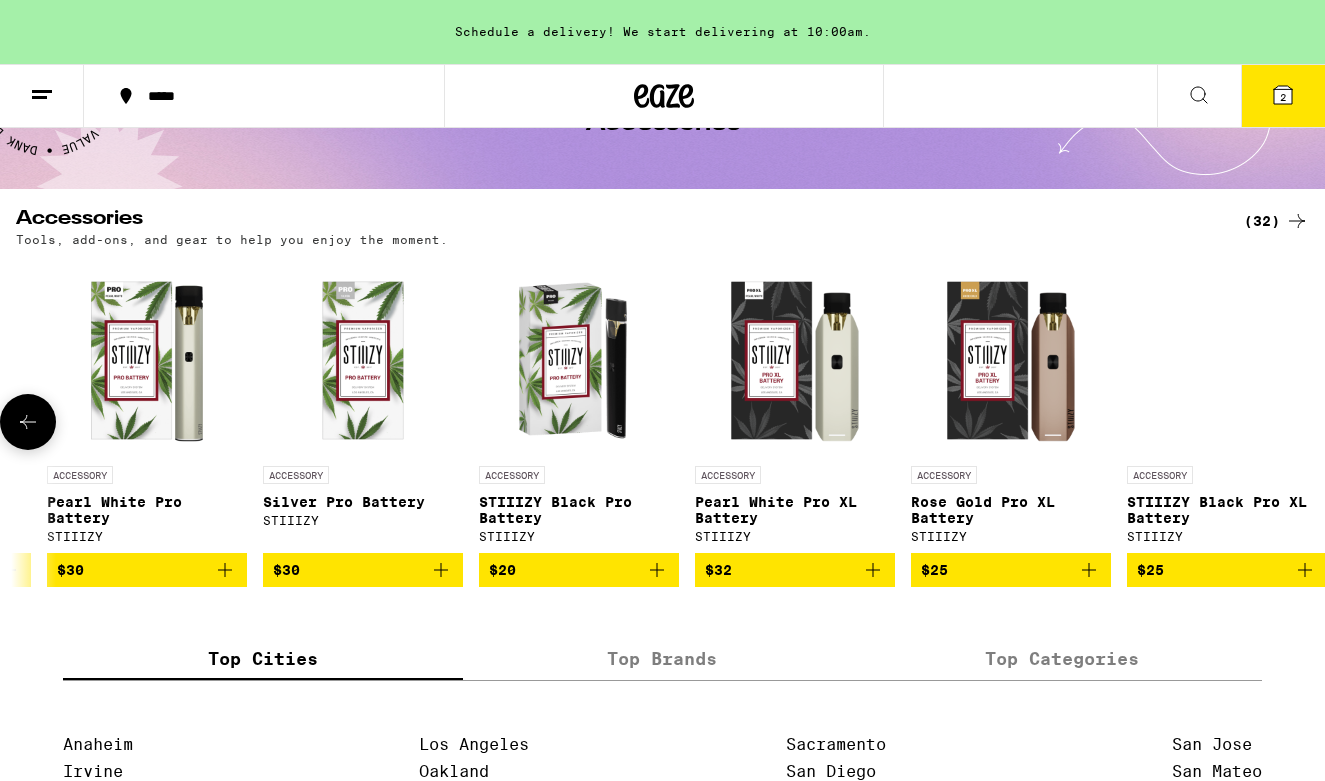 scroll, scrollTop: 0, scrollLeft: 5619, axis: horizontal 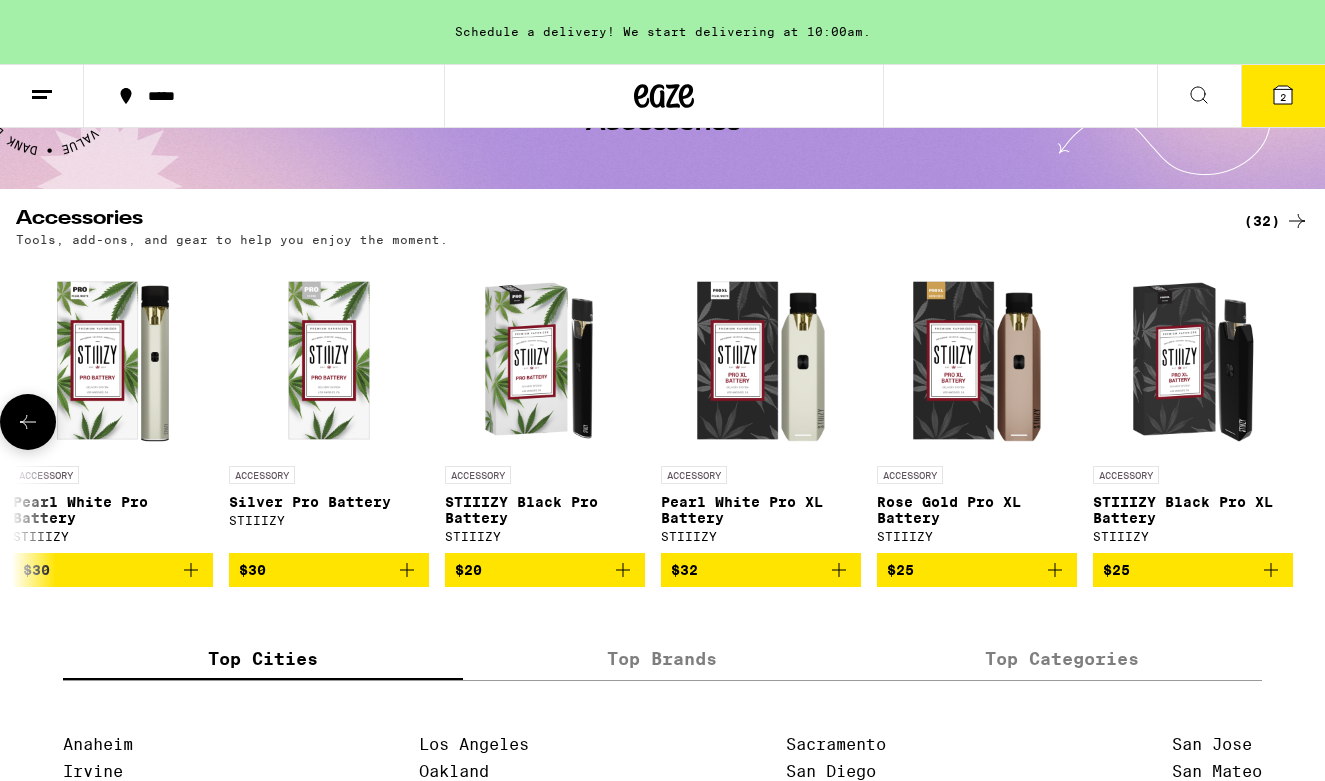 click 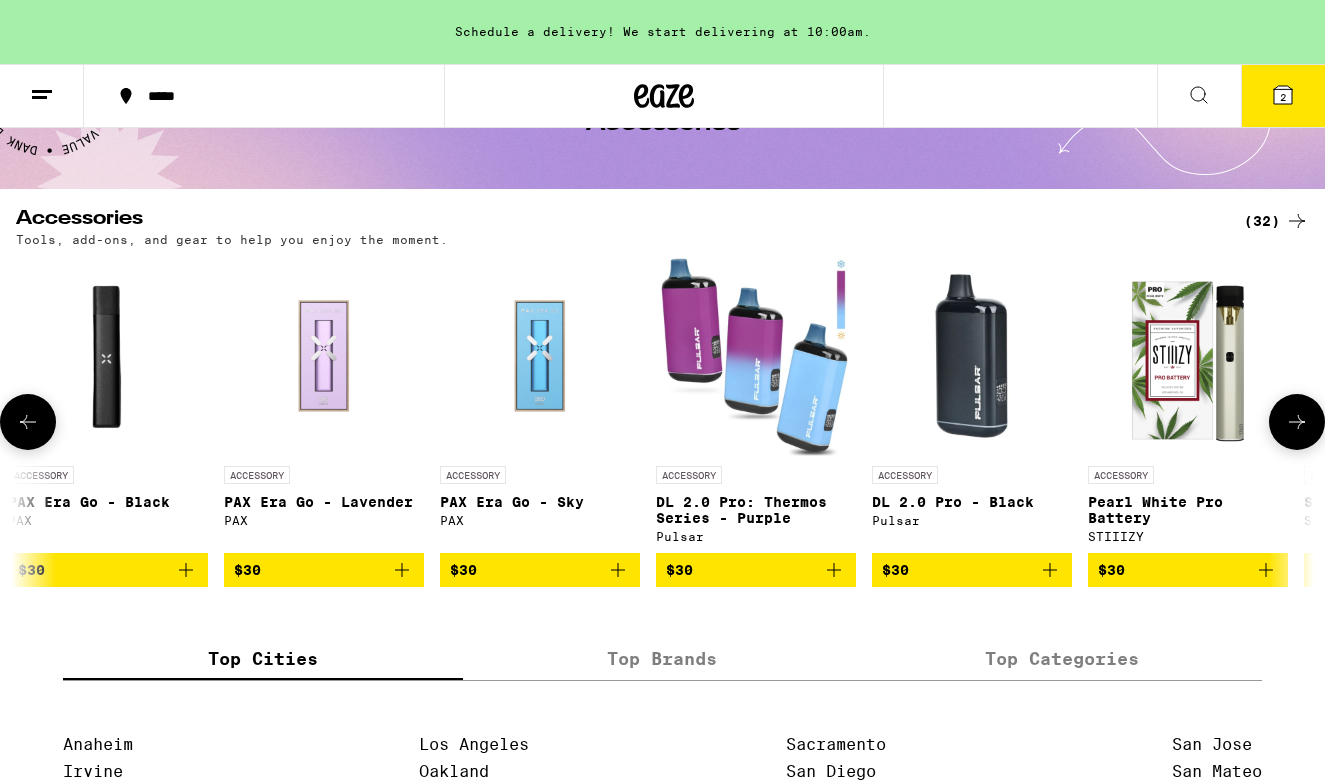 click 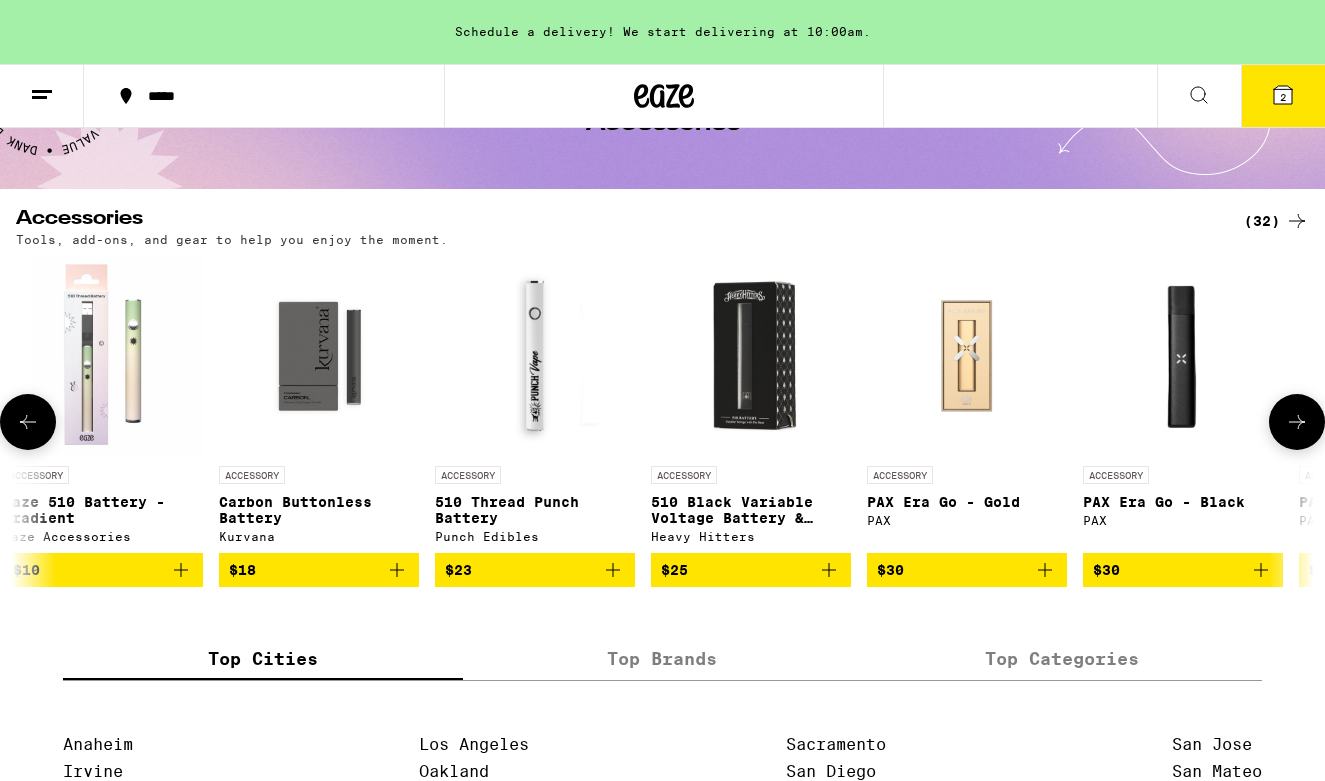 click 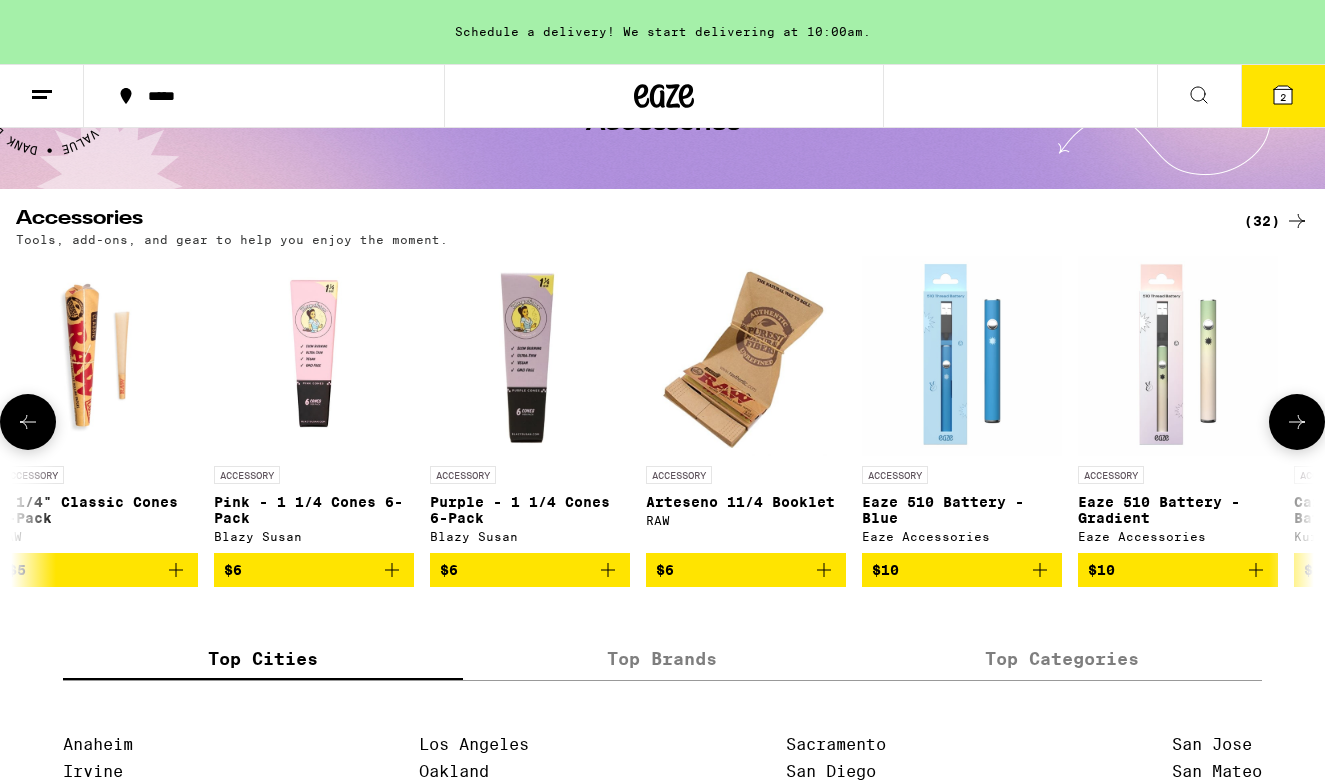 click 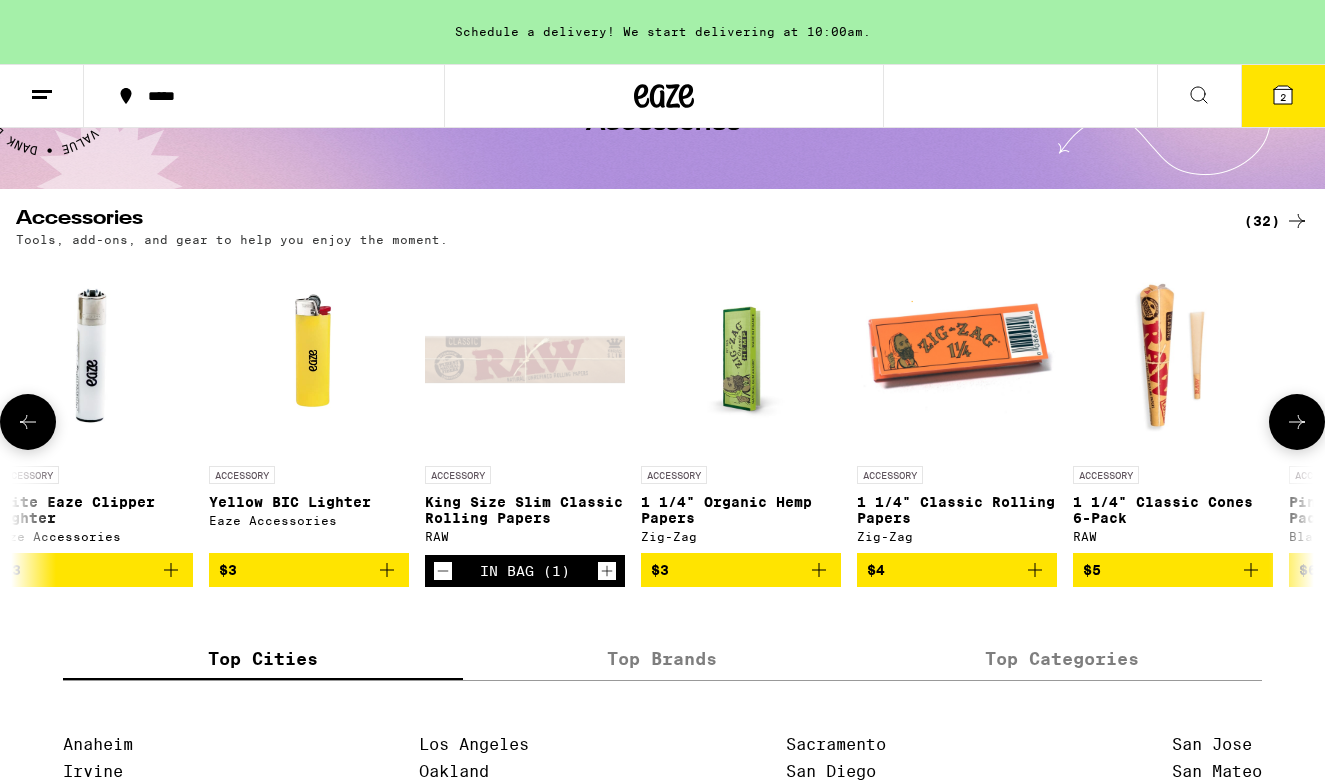 click 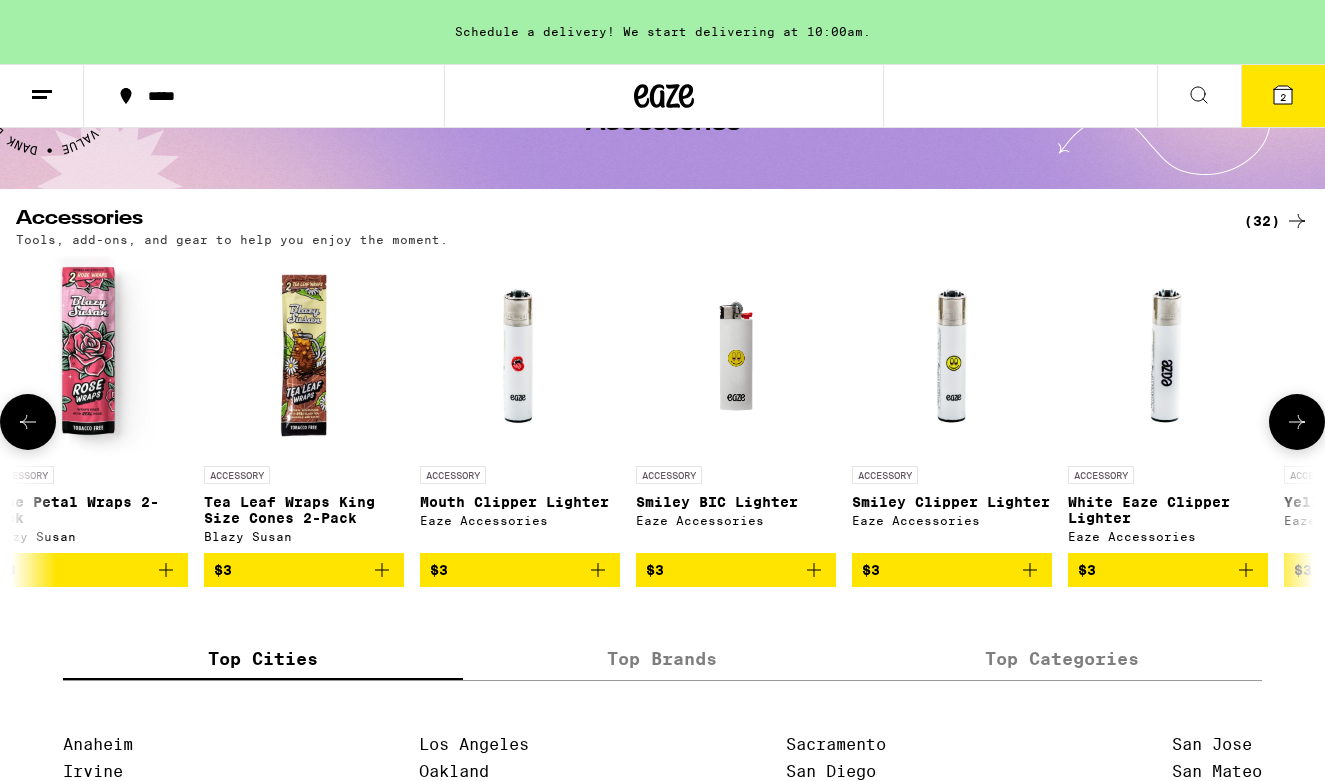 click at bounding box center (28, 422) 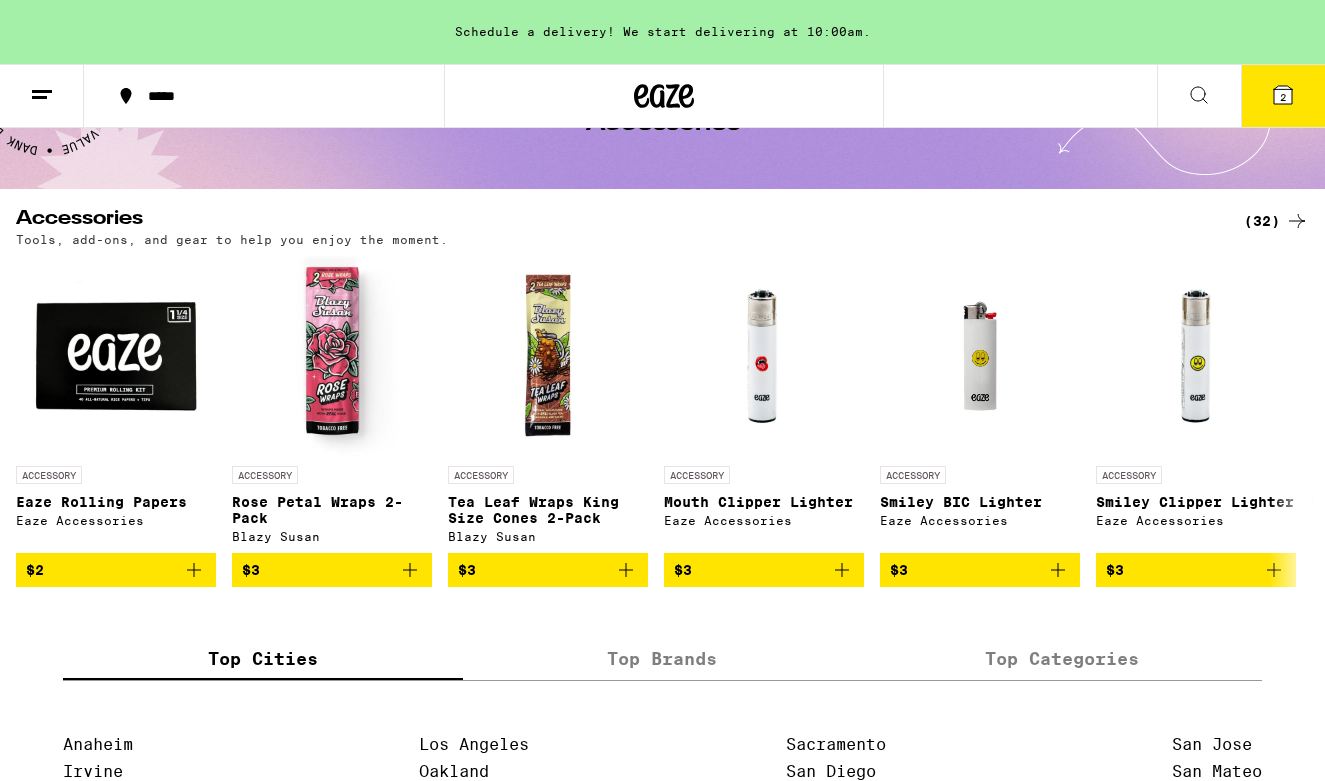 click 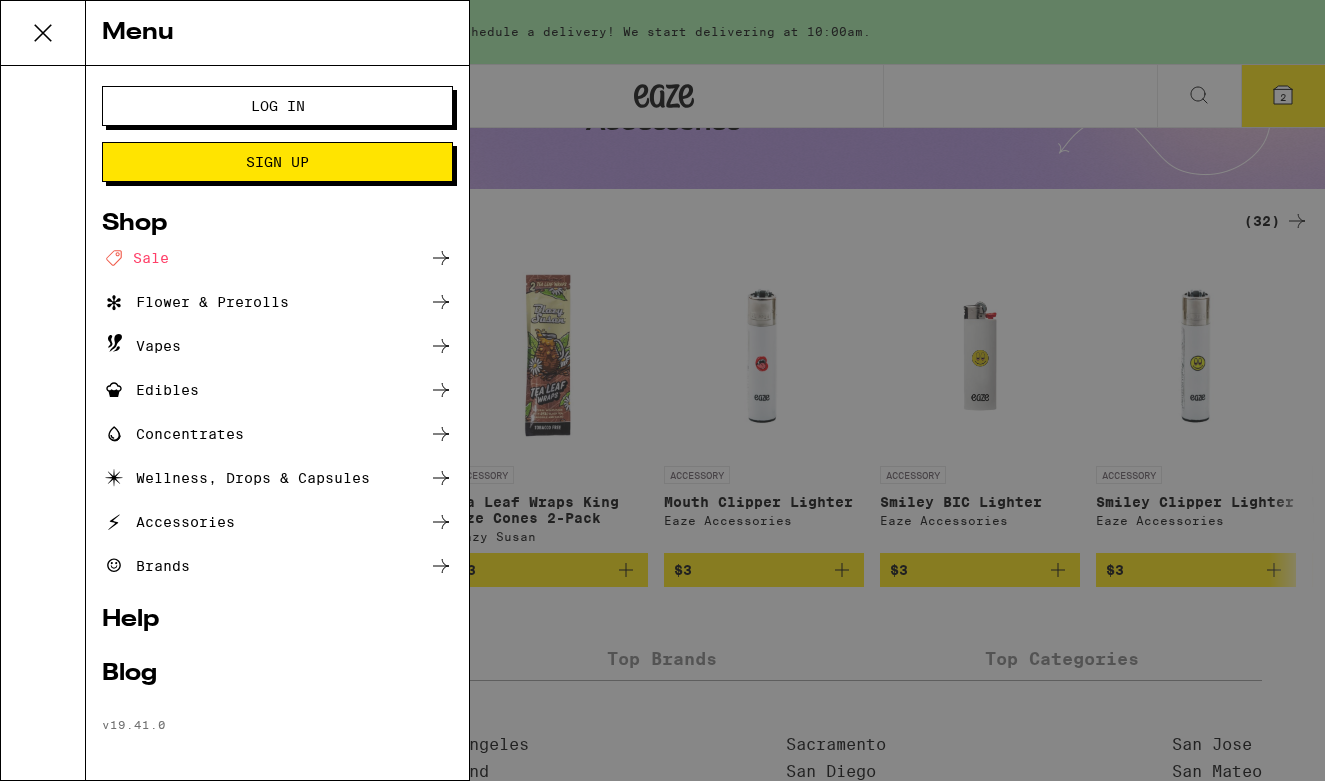 click on "Deal Created with Sketch. Sale" at bounding box center (135, 258) 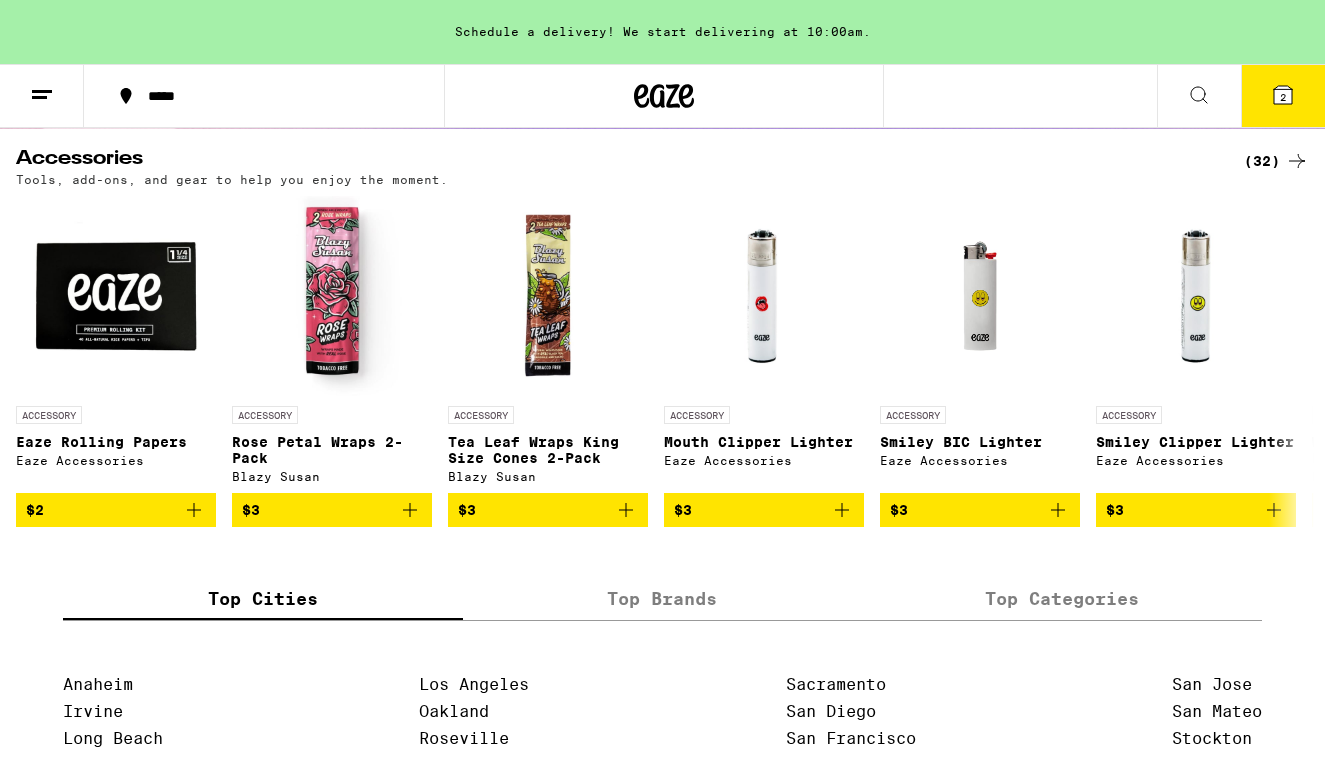 scroll, scrollTop: 71, scrollLeft: 0, axis: vertical 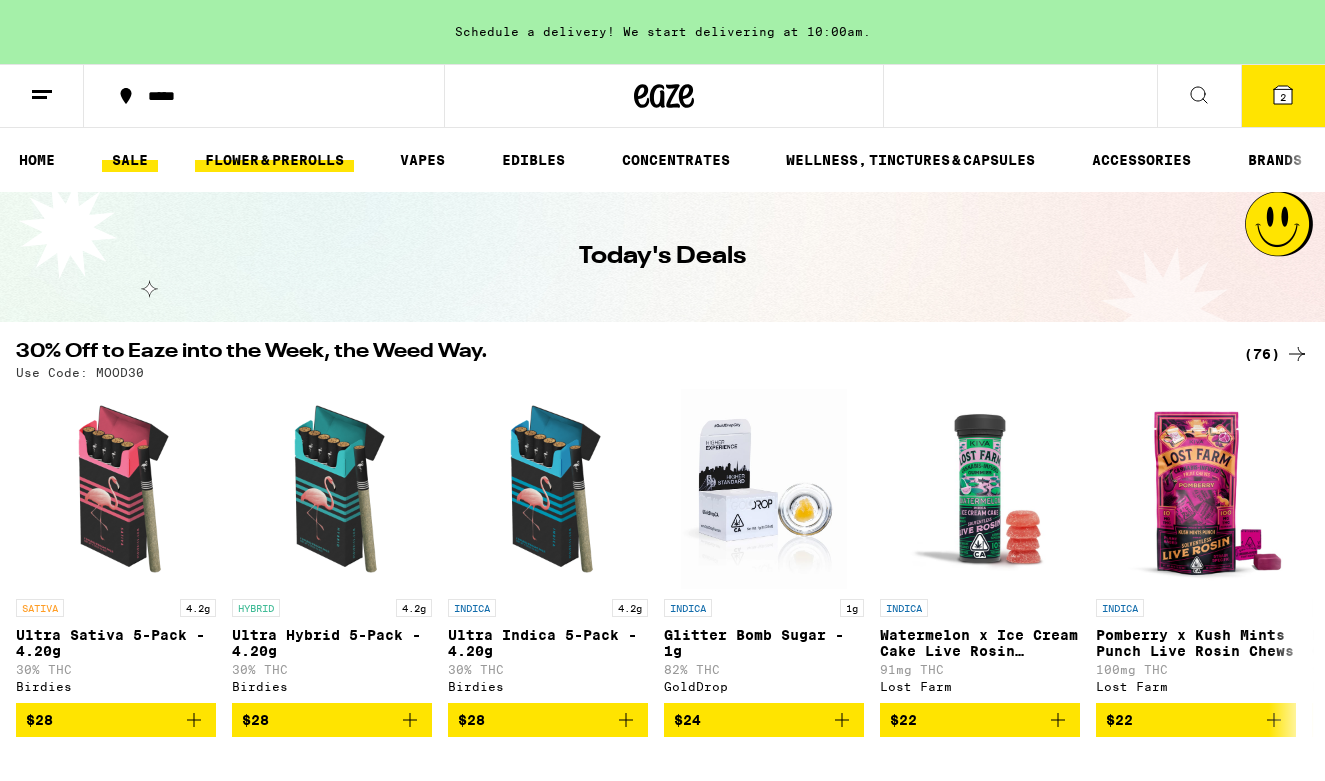 click on "FLOWER & PREROLLS" at bounding box center [274, 160] 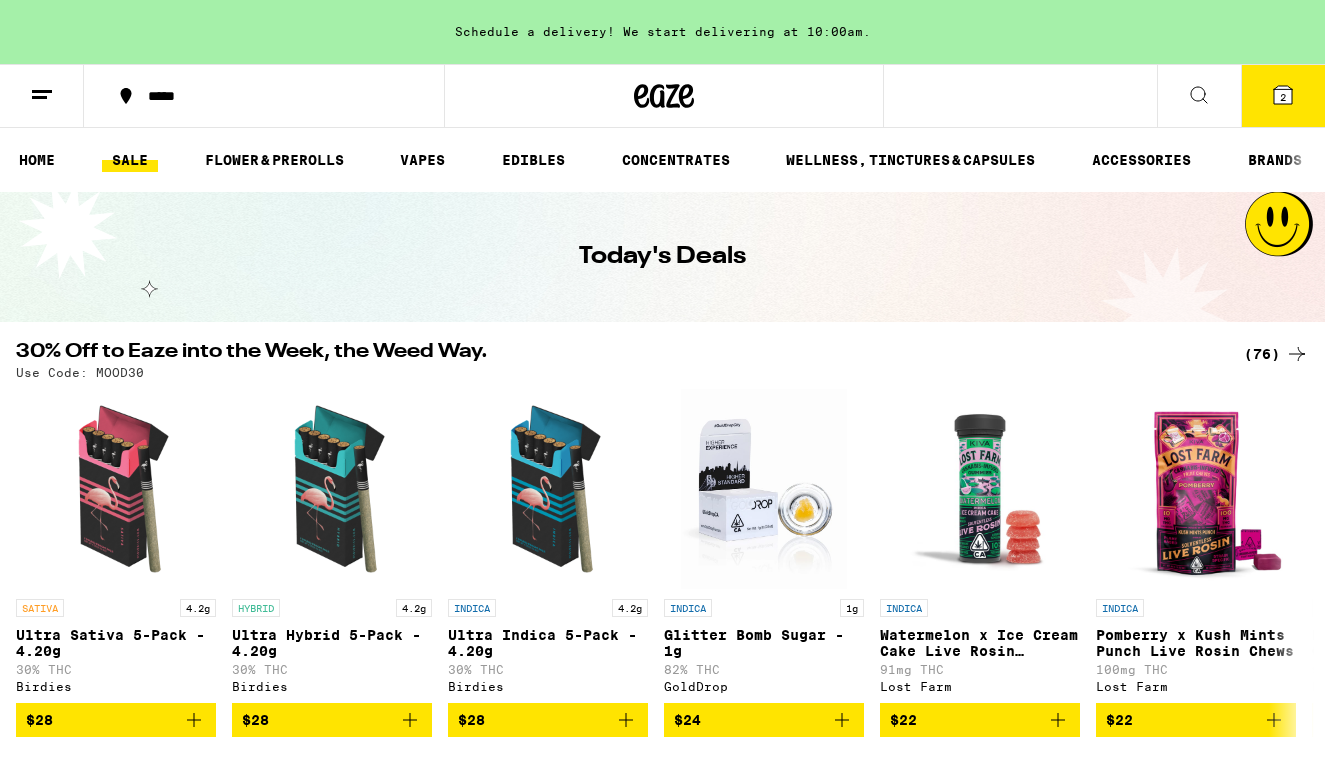 click 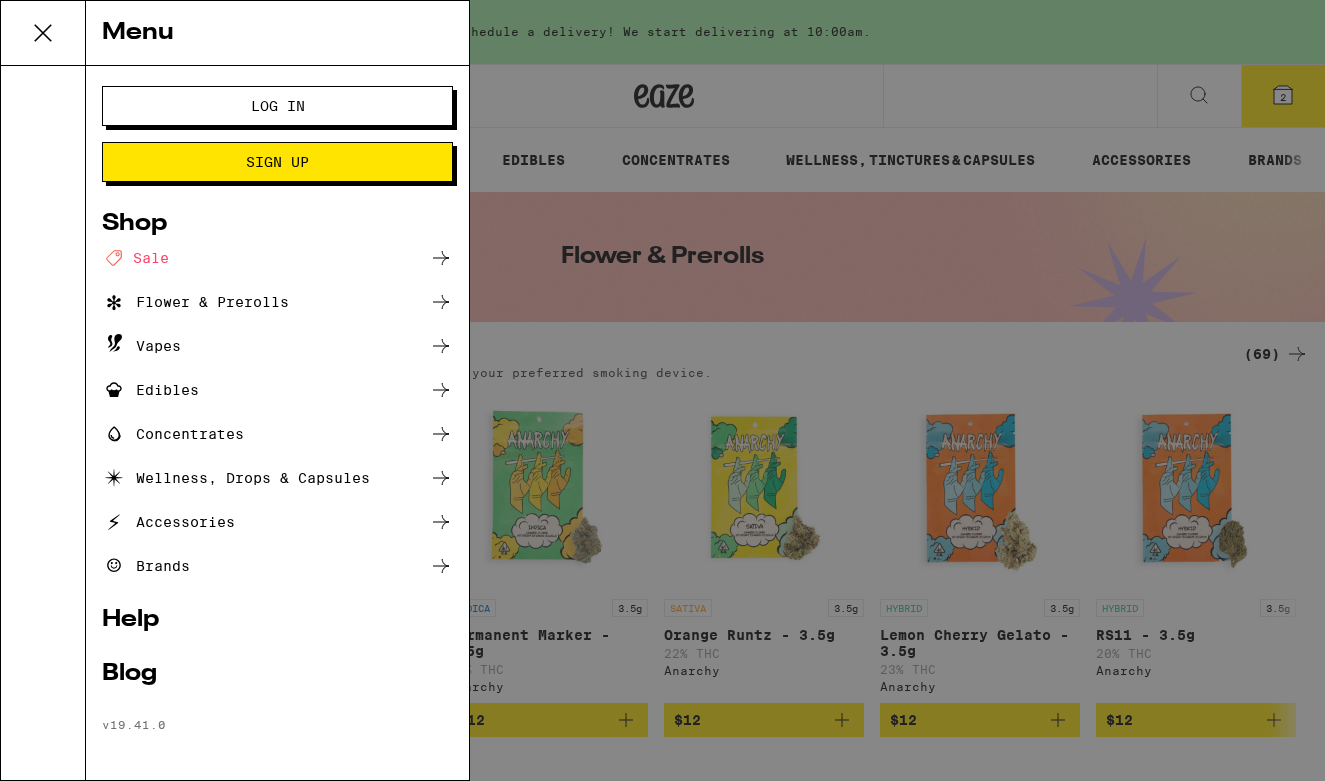 click 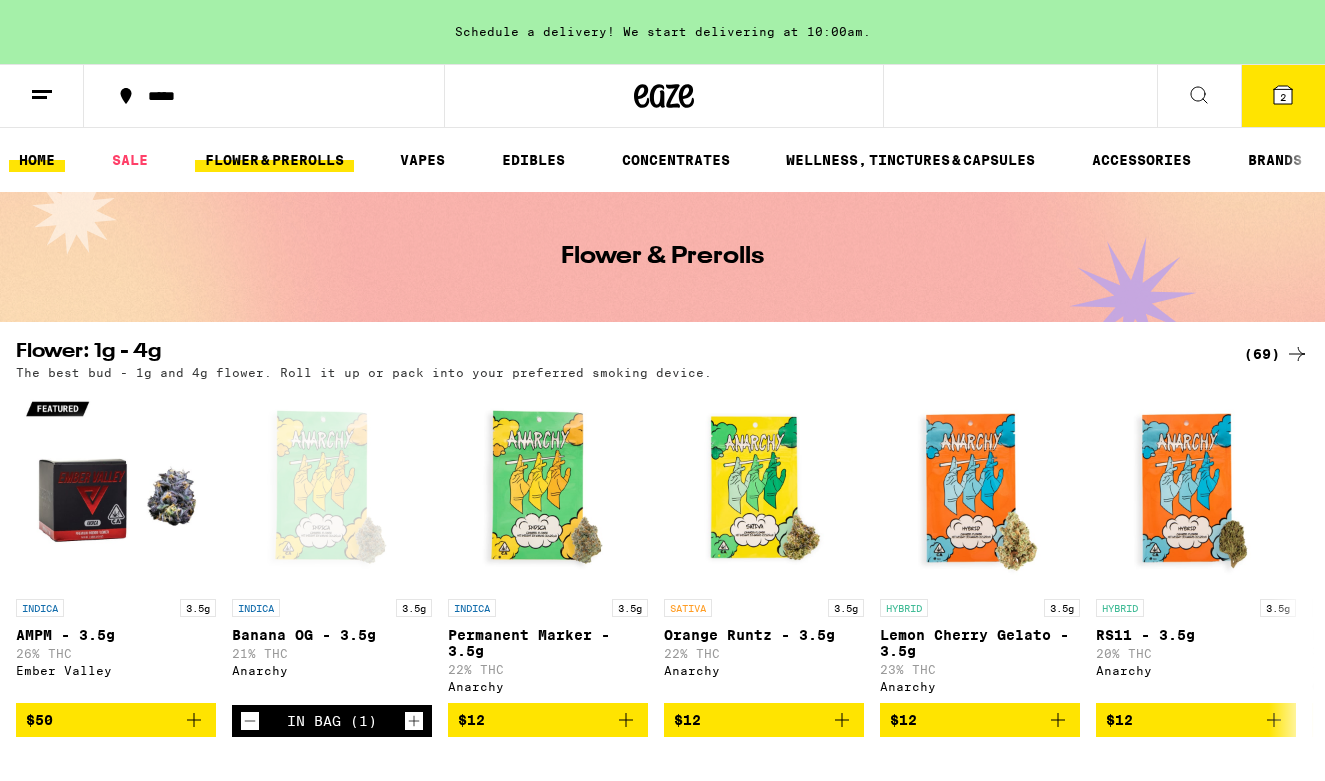 click on "HOME" at bounding box center (37, 160) 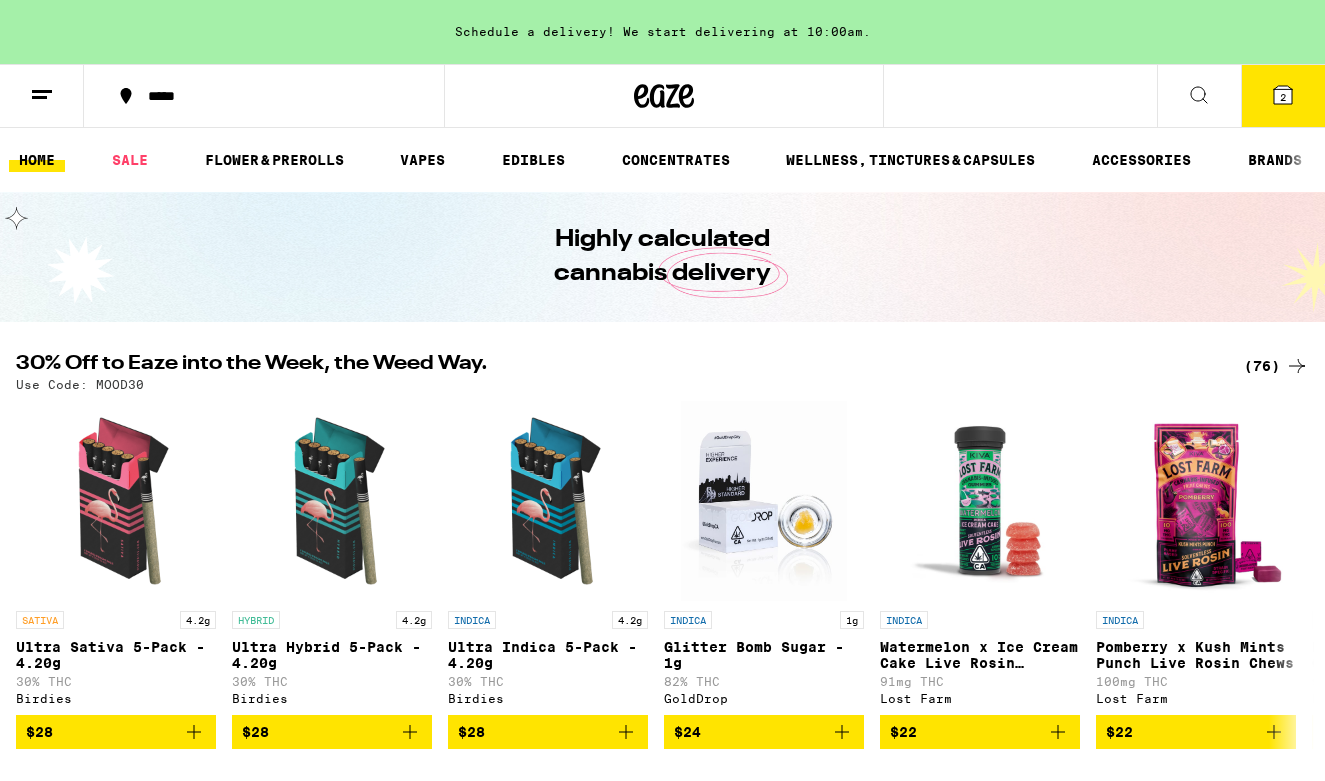 scroll, scrollTop: 0, scrollLeft: 0, axis: both 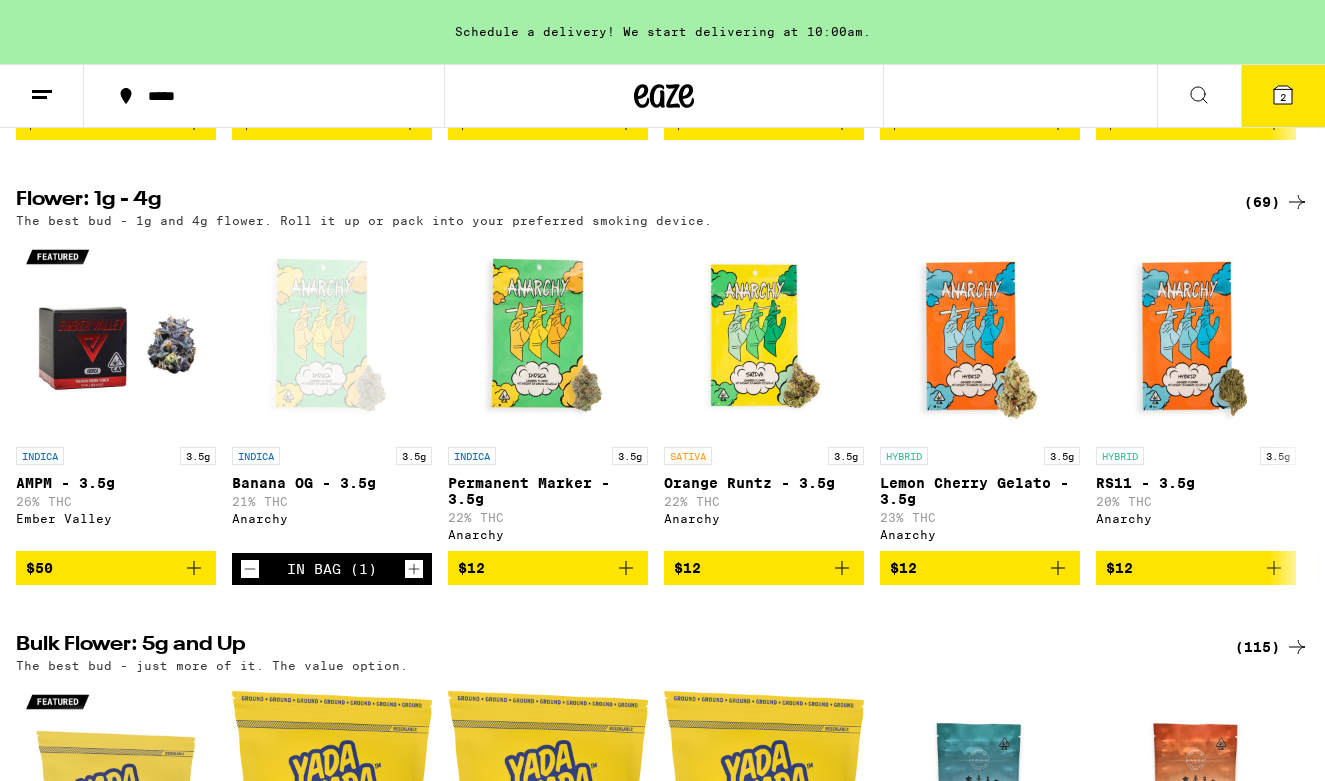 click on "(69)" at bounding box center [1276, 202] 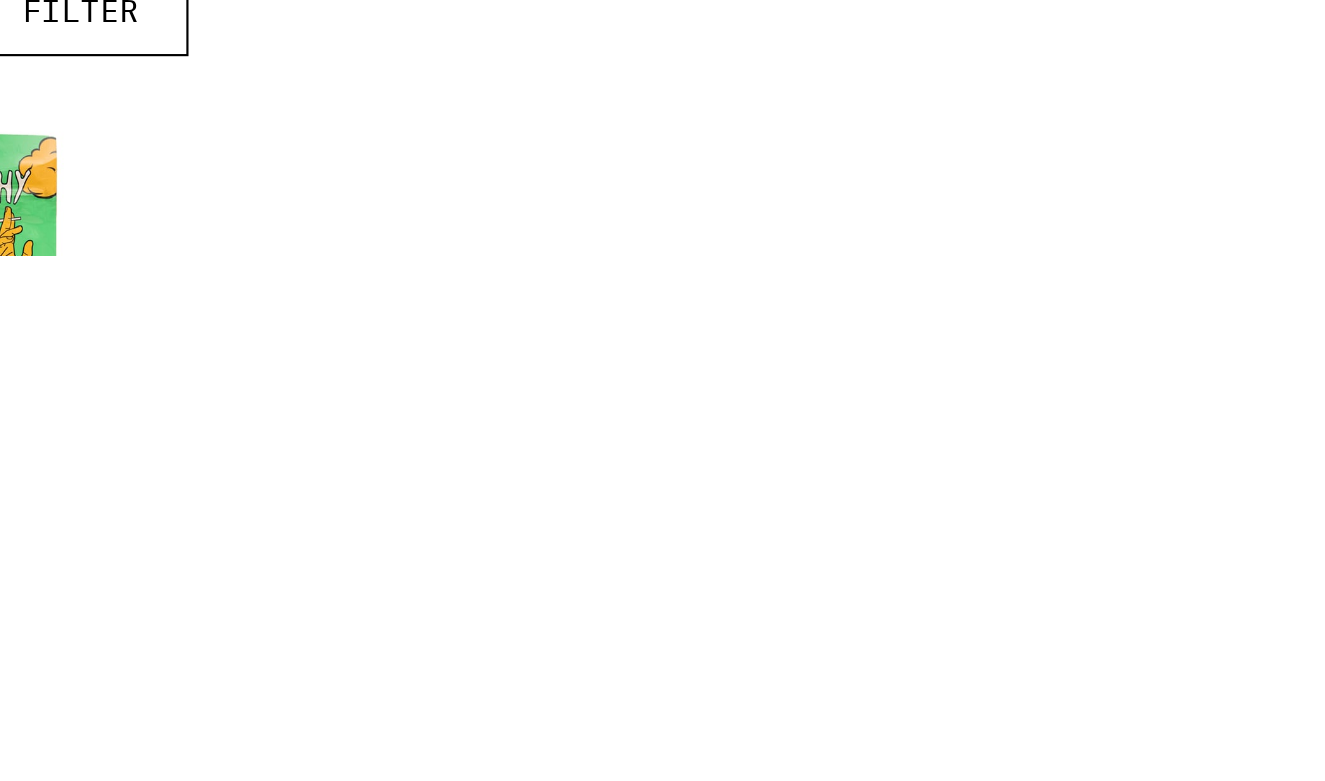 scroll, scrollTop: 200, scrollLeft: 0, axis: vertical 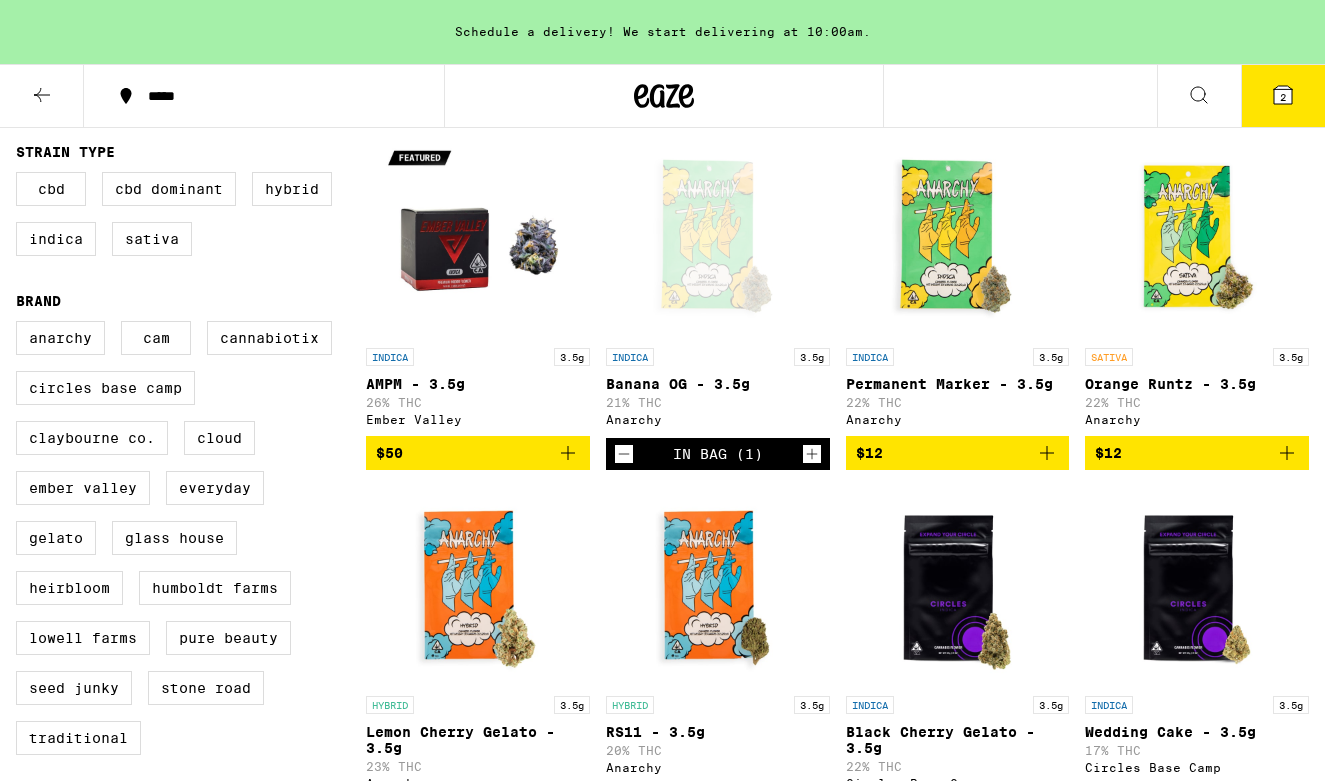 click at bounding box center (957, 238) 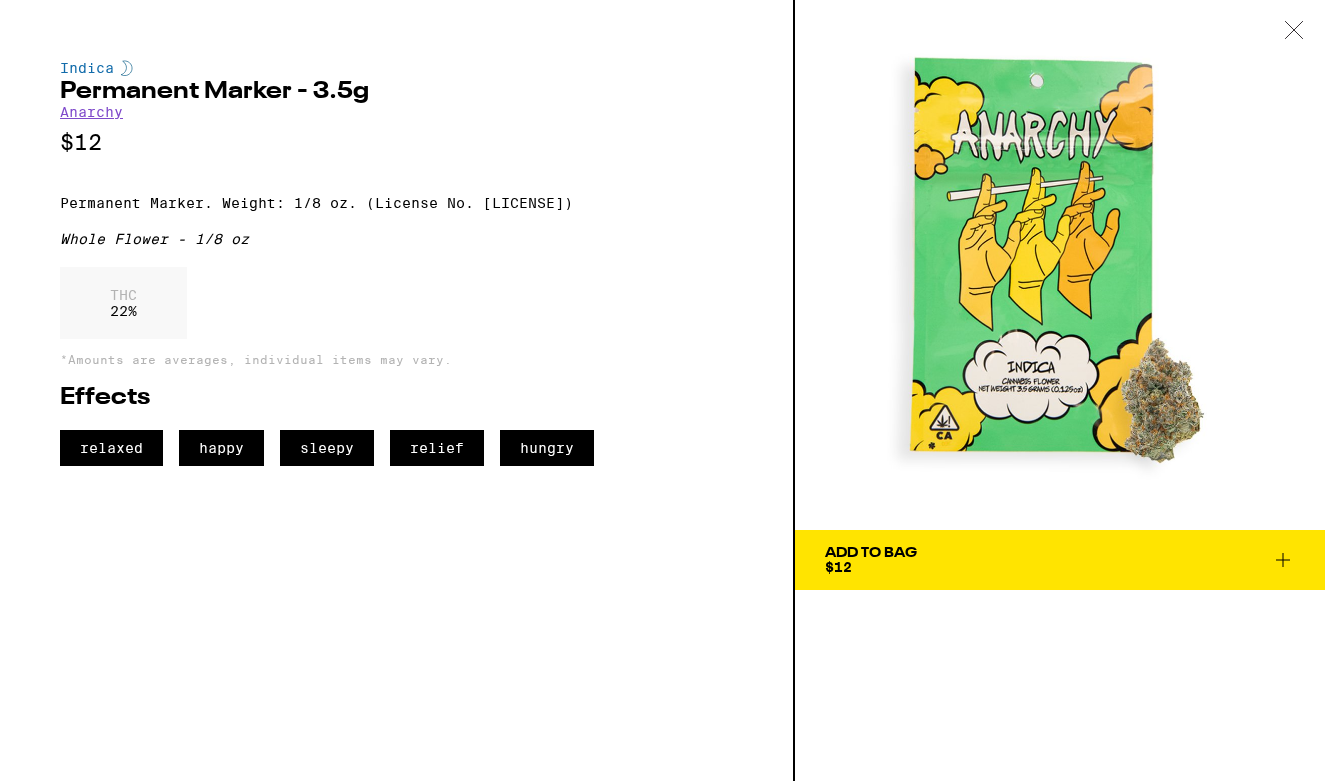 click on "Add To Bag" at bounding box center [871, 553] 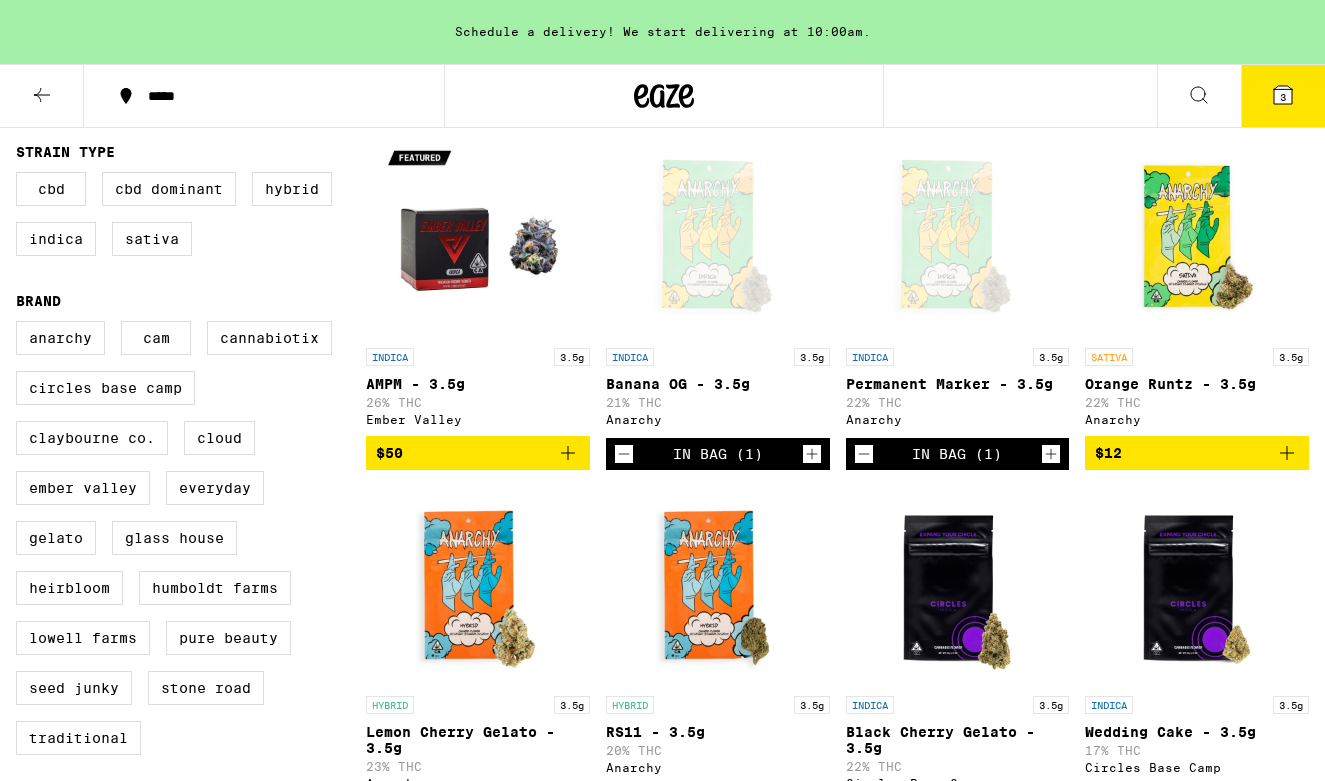 click 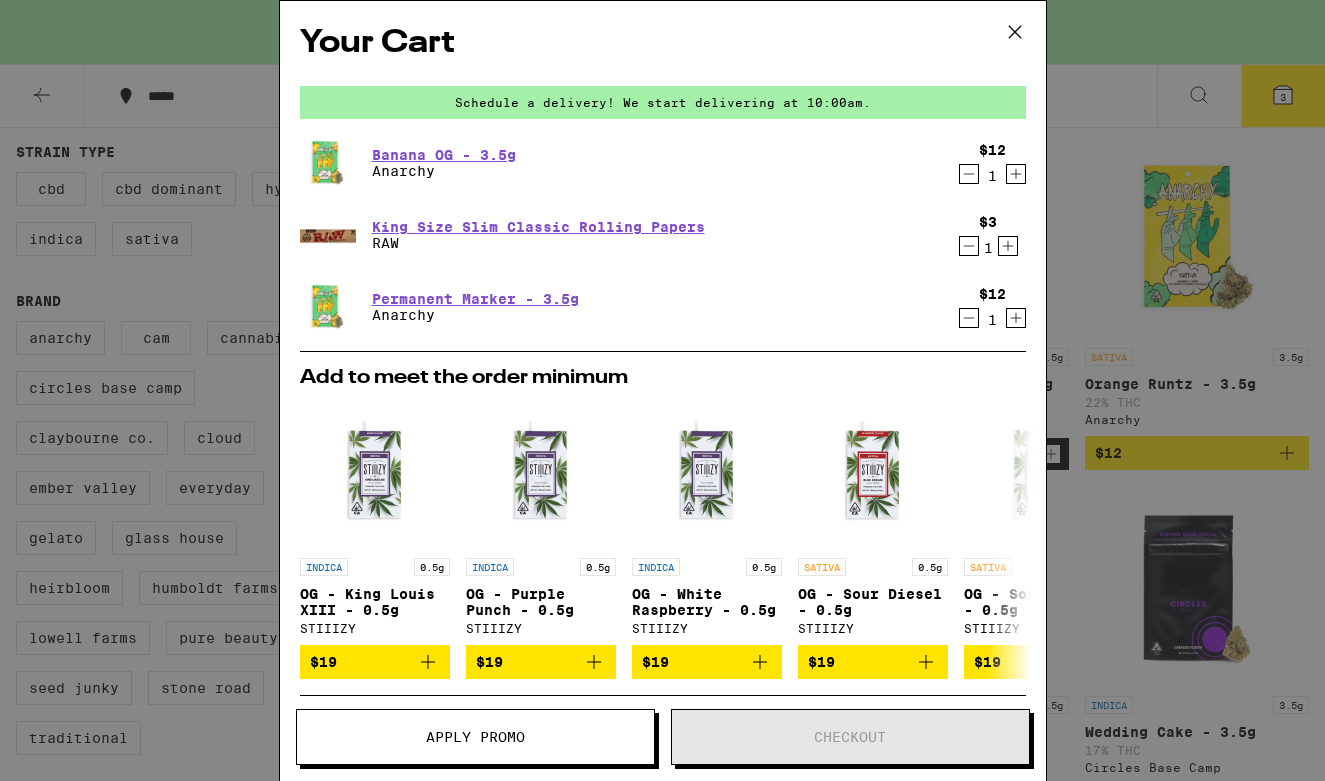 click on "Your Cart Schedule a delivery! We start delivering at 10:00am. Banana OG - 3.5g Anarchy $12 1 King Size Slim Classic Rolling Papers RAW $3 1 Permanent Marker - 3.5g Anarchy $12 1 Add to meet the order minimum INDICA 0.5g OG - King Louis XIII - 0.5g STIIIZY $19 INDICA 0.5g OG - Purple Punch - 0.5g STIIIZY $19 INDICA 0.5g OG - White Raspberry - 0.5g STIIIZY $19 SATIVA 0.5g OG - Sour Diesel - 0.5g STIIIZY $19 SATIVA 0.5g OG - Sour Tangie - 0.5g STIIIZY $19 HYBRID 0.5g OG - Apple Fritter - 0.5g STIIIZY $19 INDICA Galactic Grape Nano Gummies Kanha $19 INDICA Passionfruit Paradise Nano Gummies Kanha $19 SATIVA Cran-Pomegranate Punch Nano Gummies Kanha $19 SATIVA Tangerine Twist Nano Gummies Kanha $19 Subtotal $27.00 ⚠️ The products in this order can expose you to chemicals including marijuana or cannabis smoke, which is known to the State of [STATE] to cause cancer and birth defects or other reproductive harm. For more information go to https://www.P65Warnings.ca.gov Apply Promo Checkout" at bounding box center [662, 390] 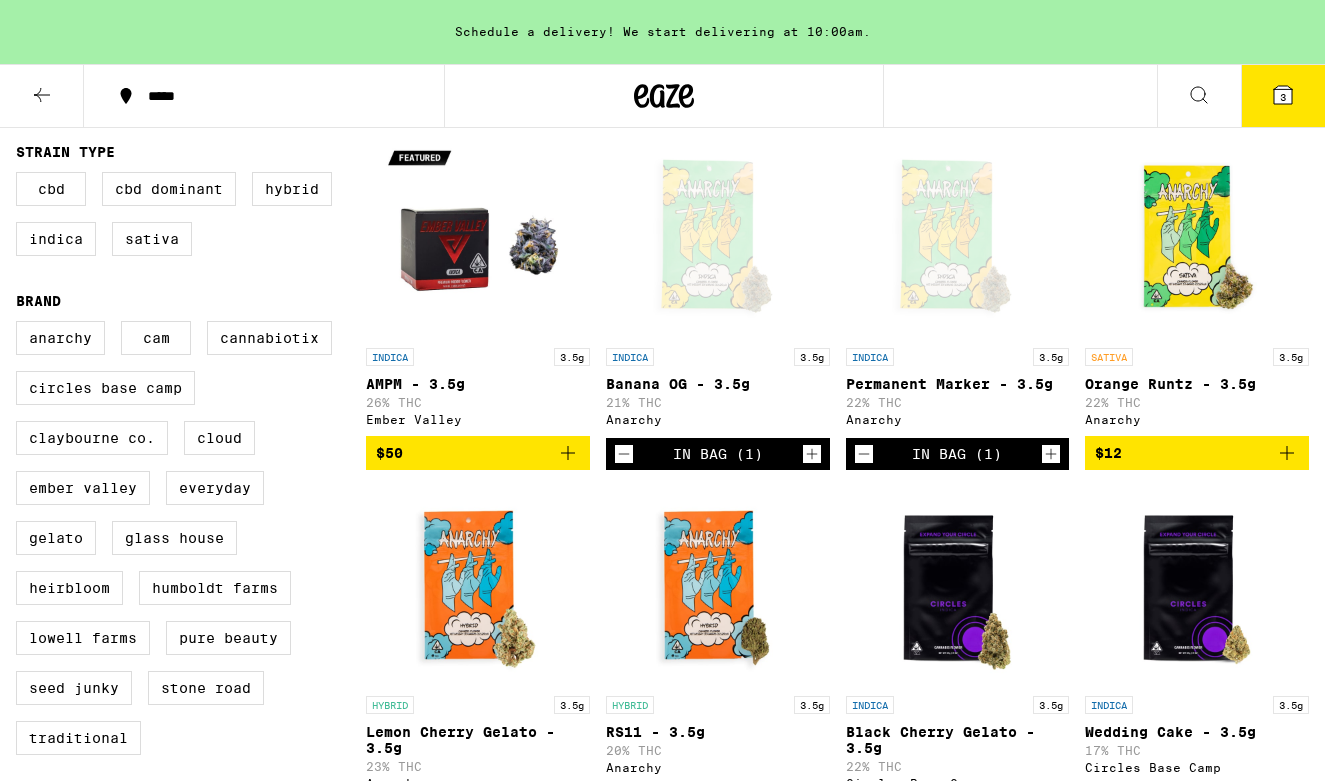 click at bounding box center (42, 96) 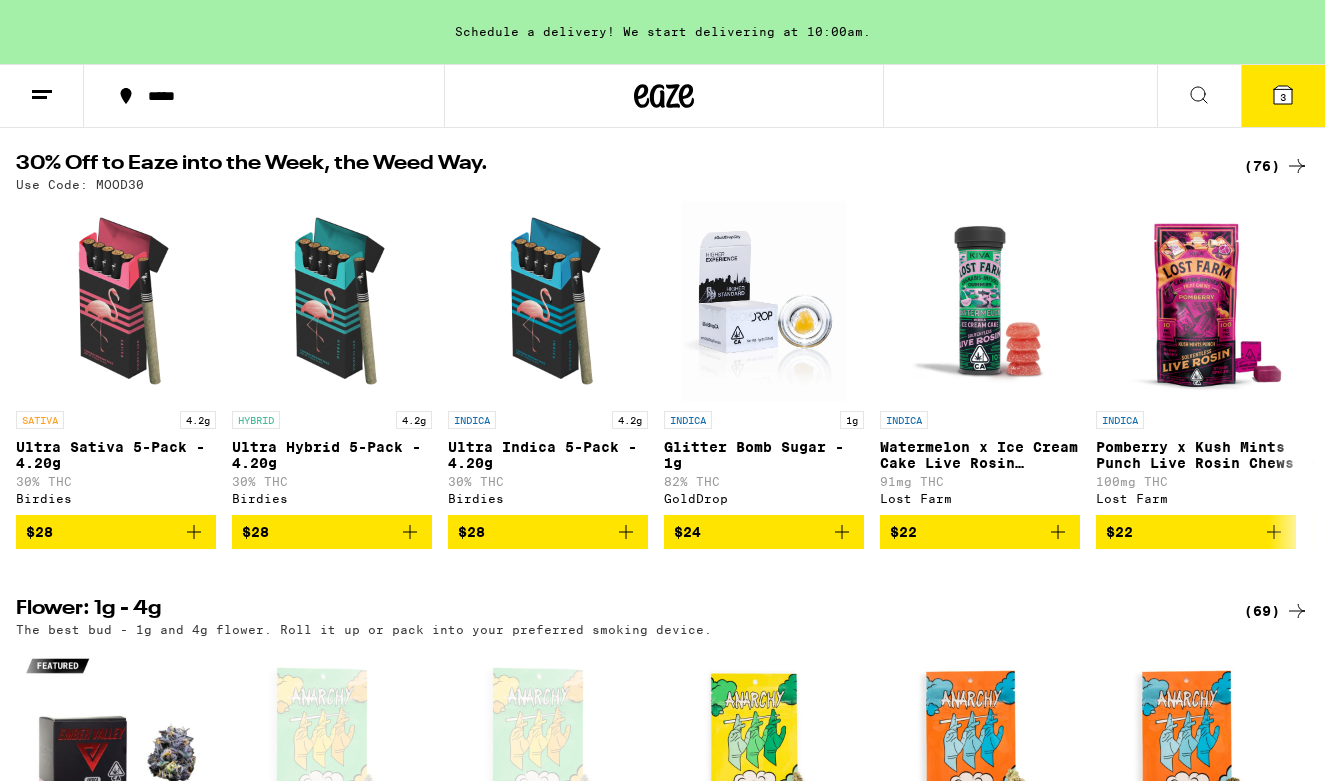 scroll, scrollTop: 0, scrollLeft: 0, axis: both 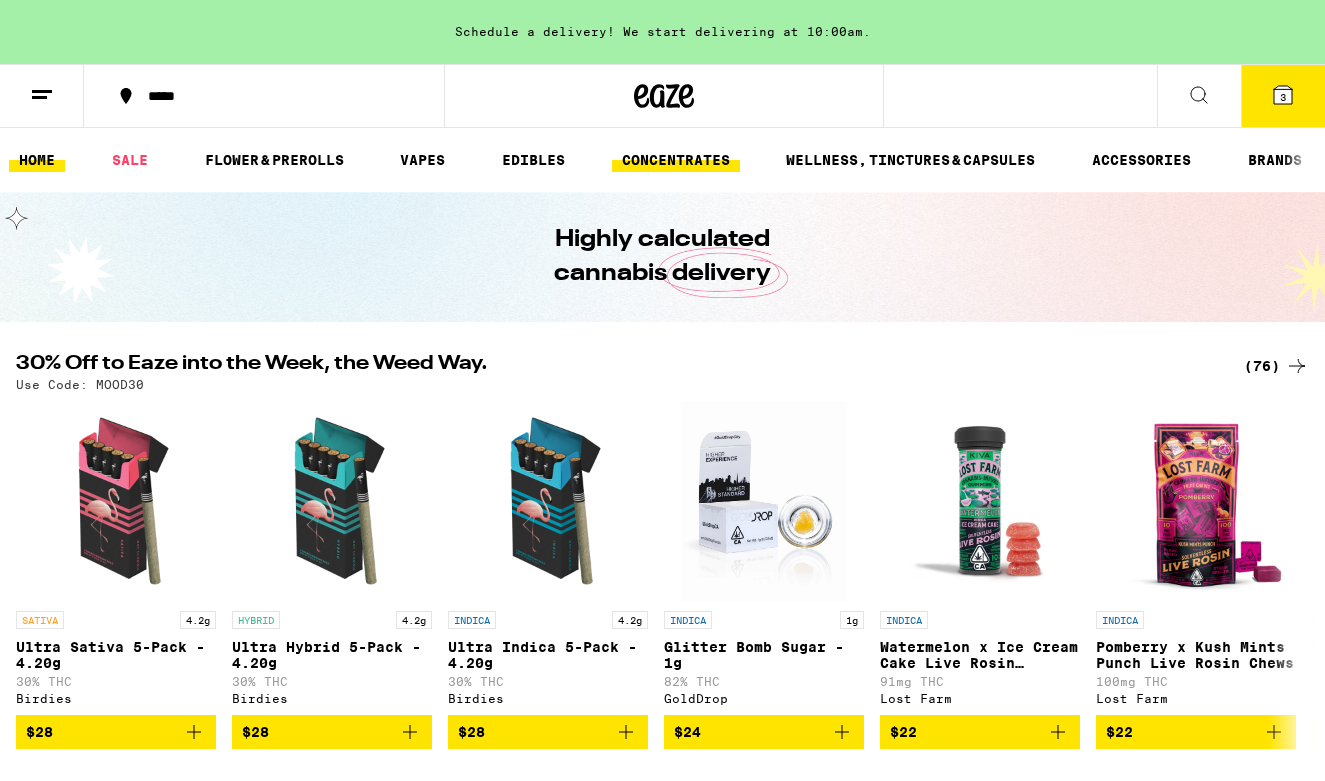 click on "CONCENTRATES" at bounding box center [676, 160] 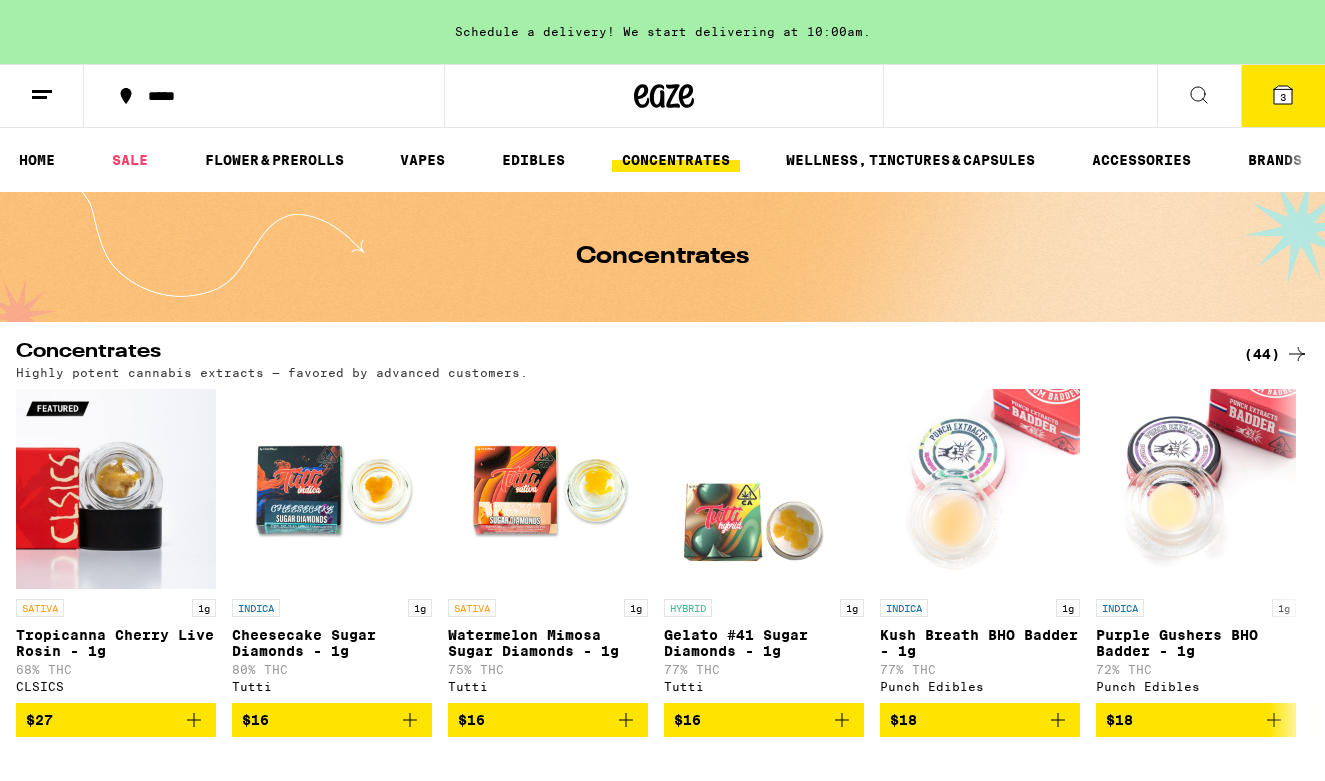 scroll, scrollTop: 0, scrollLeft: 0, axis: both 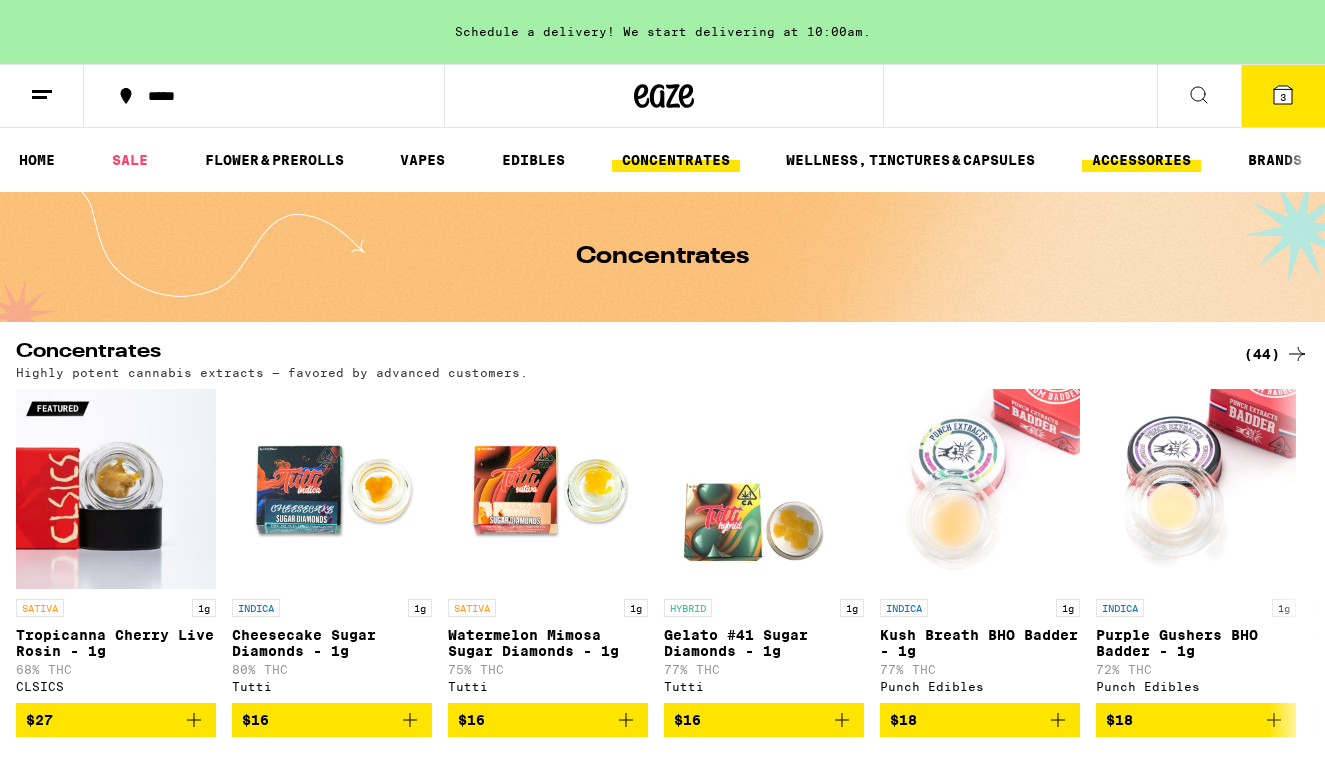 click on "ACCESSORIES" at bounding box center (1141, 160) 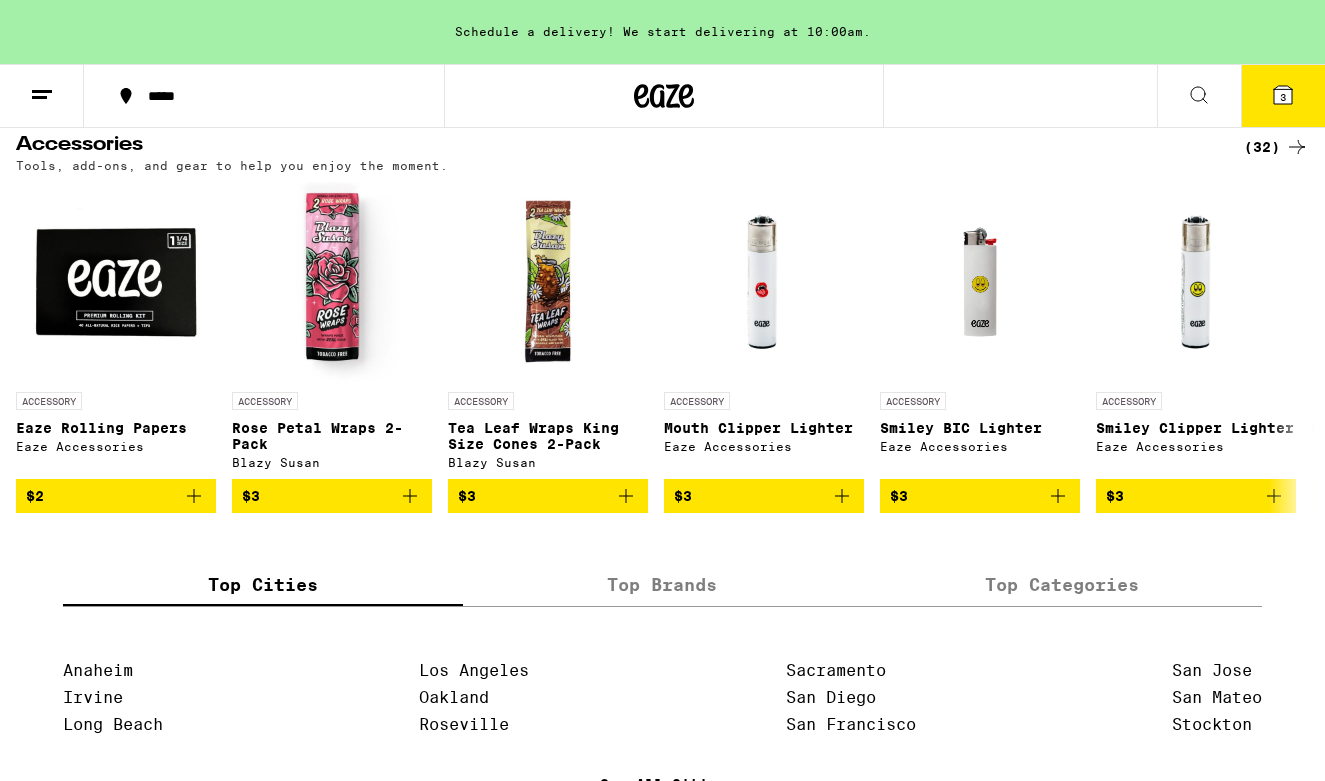 scroll, scrollTop: 188, scrollLeft: 0, axis: vertical 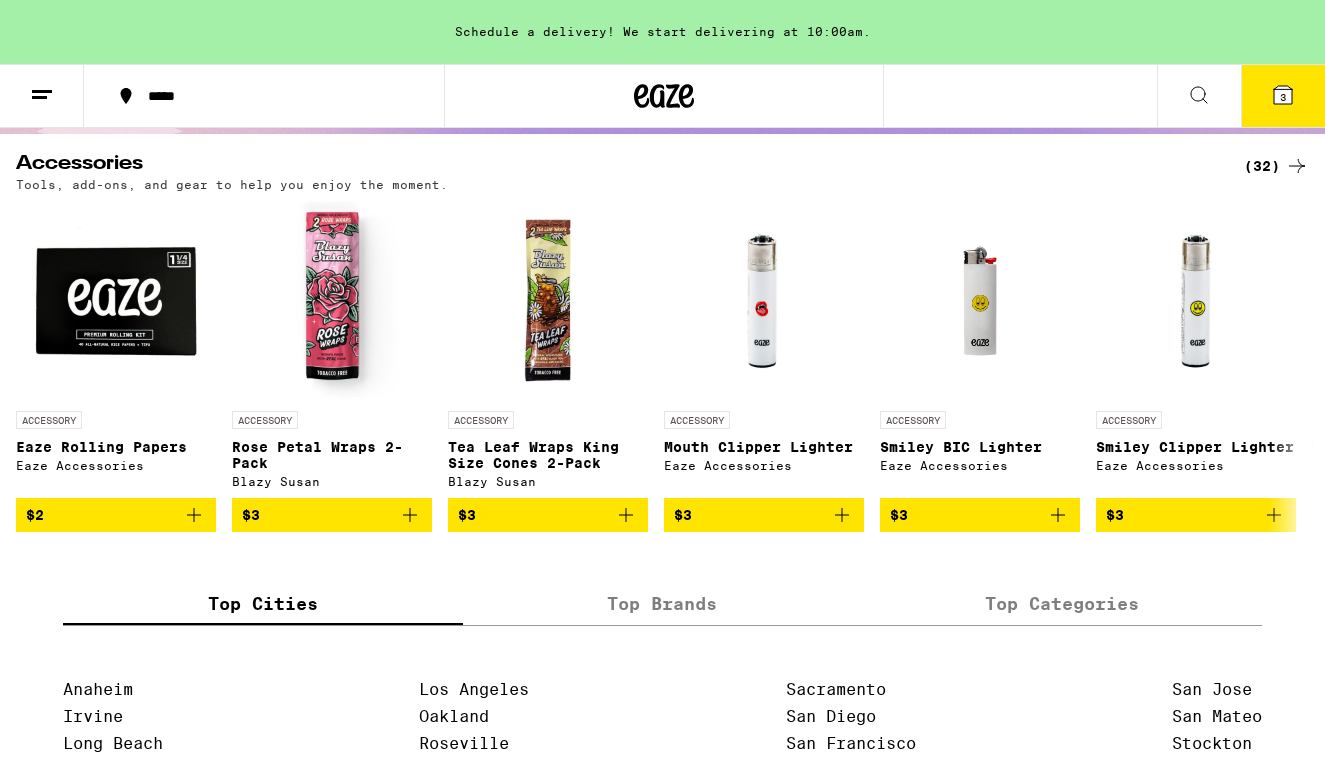 click 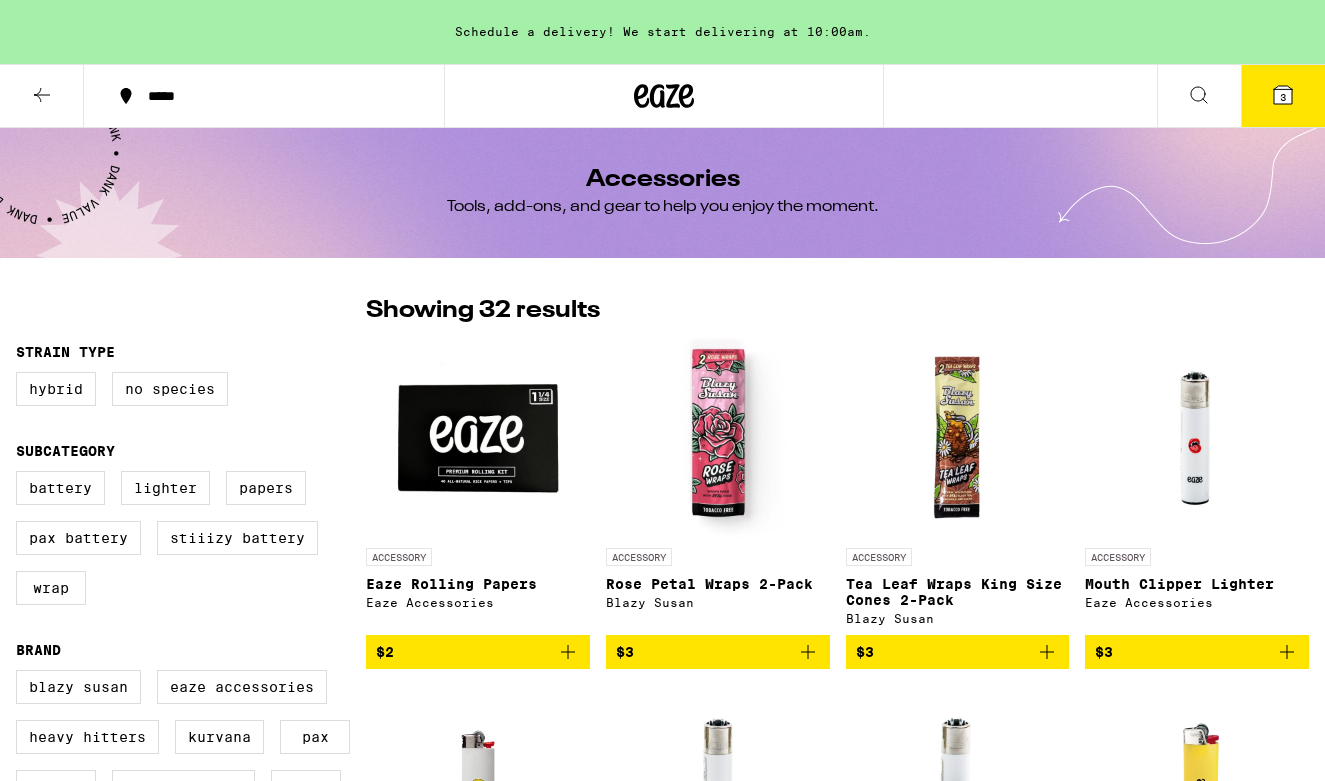 click on "Accessories Tools, add-ons, and gear to help you enjoy the moment." at bounding box center [662, 193] 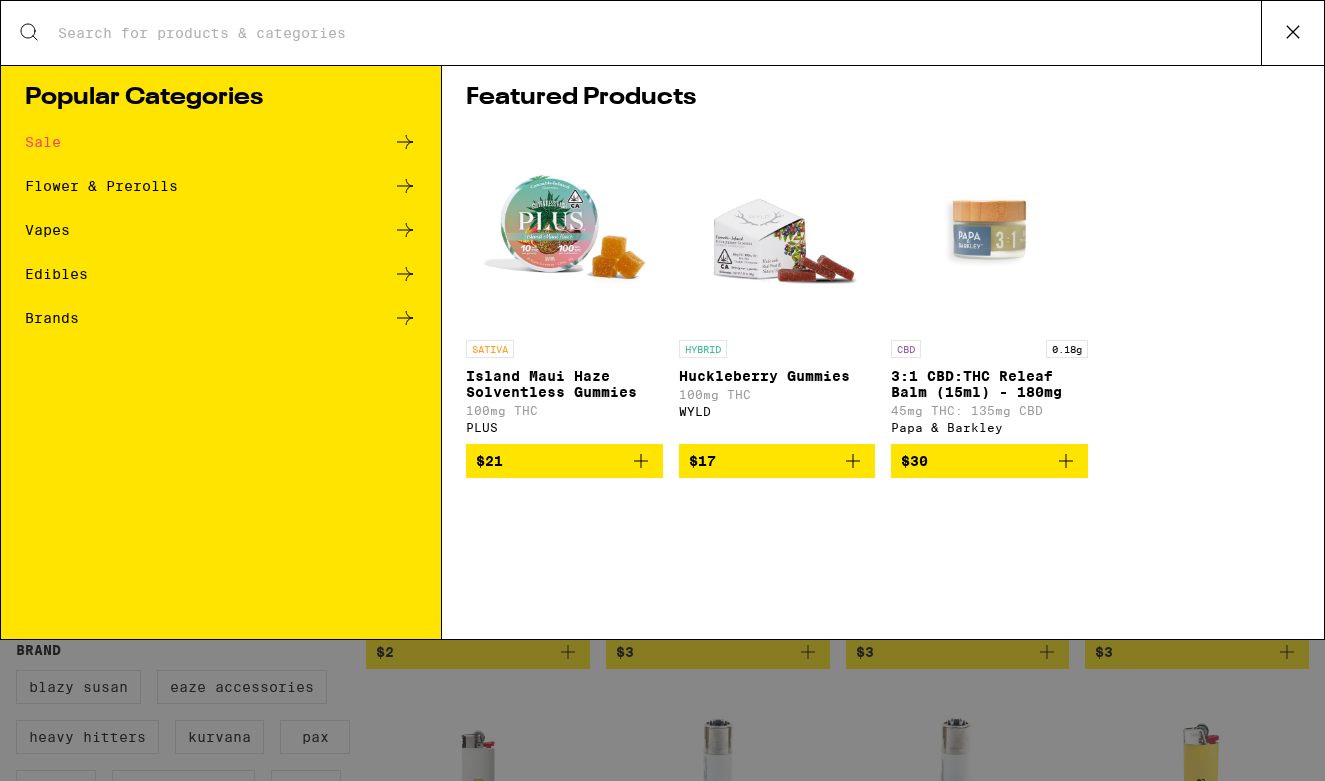 type on "g" 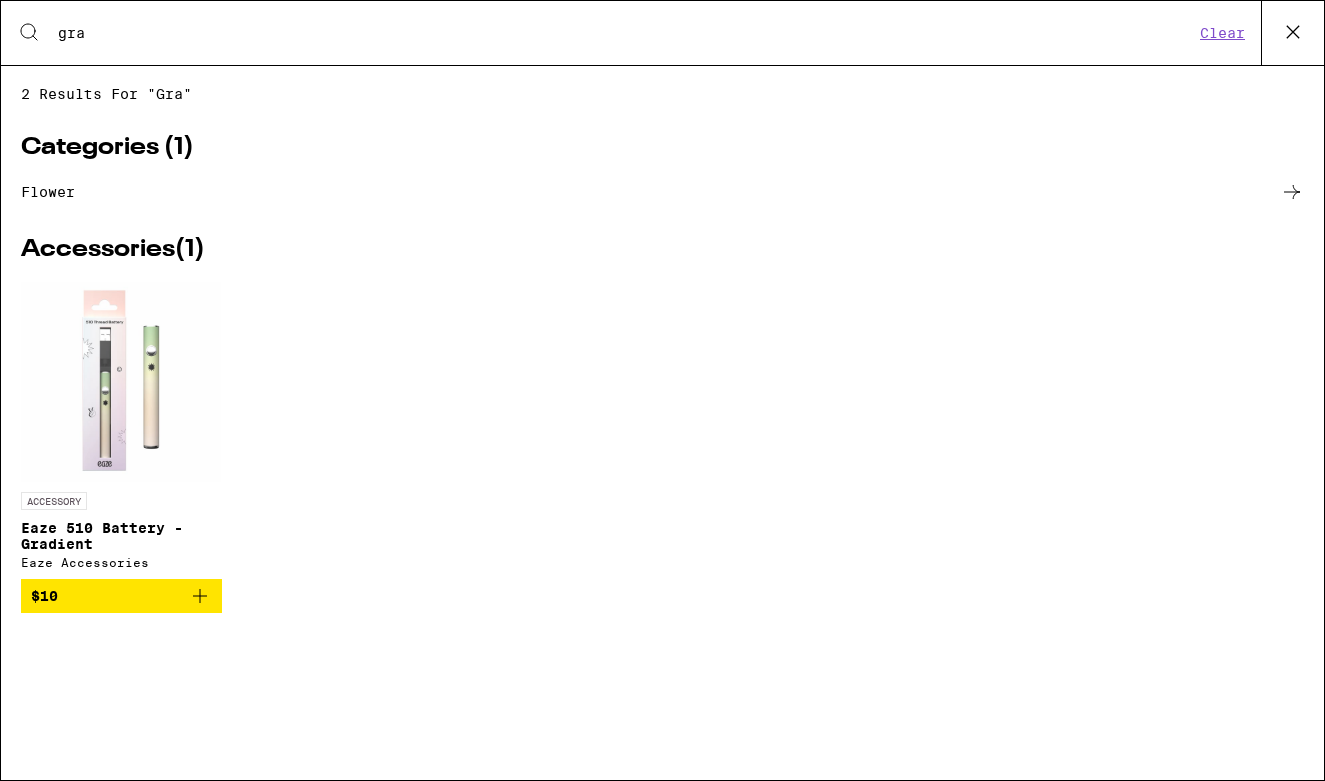 type on "gra" 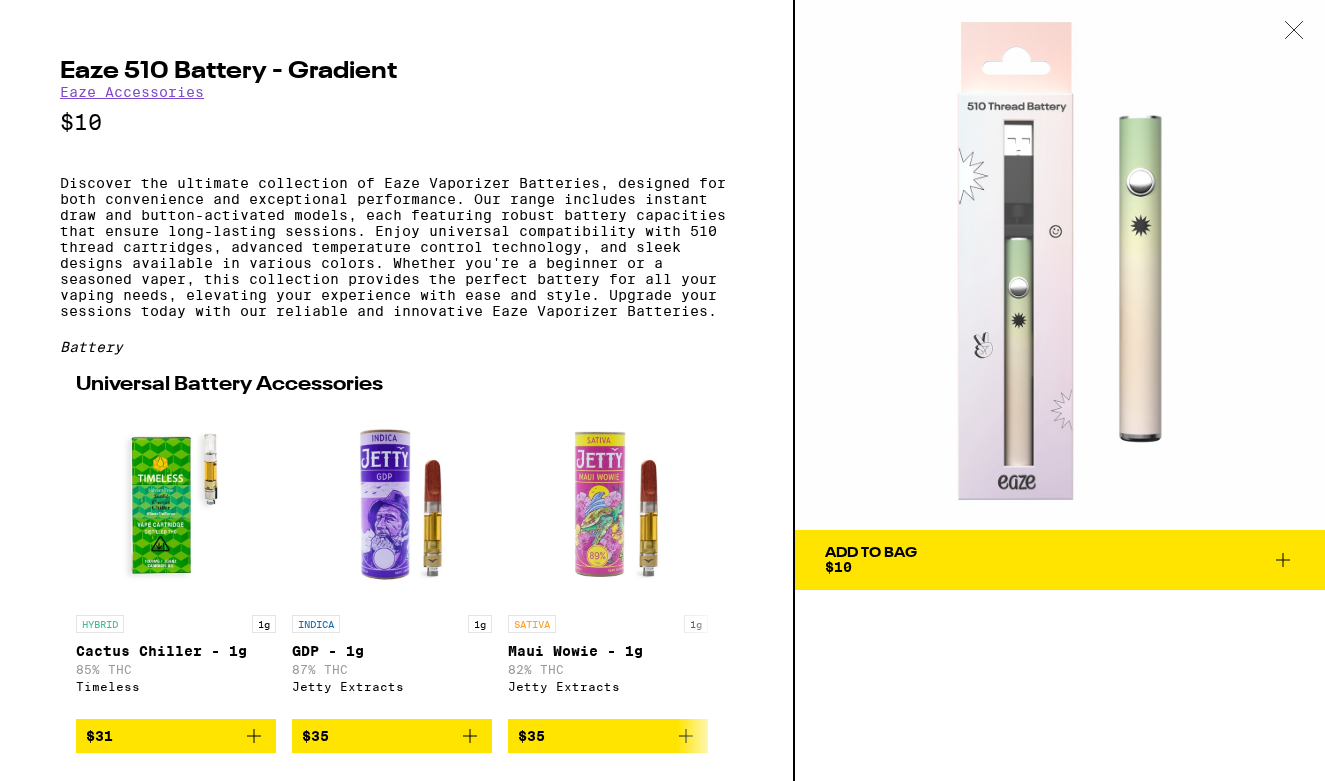 click at bounding box center [1294, 31] 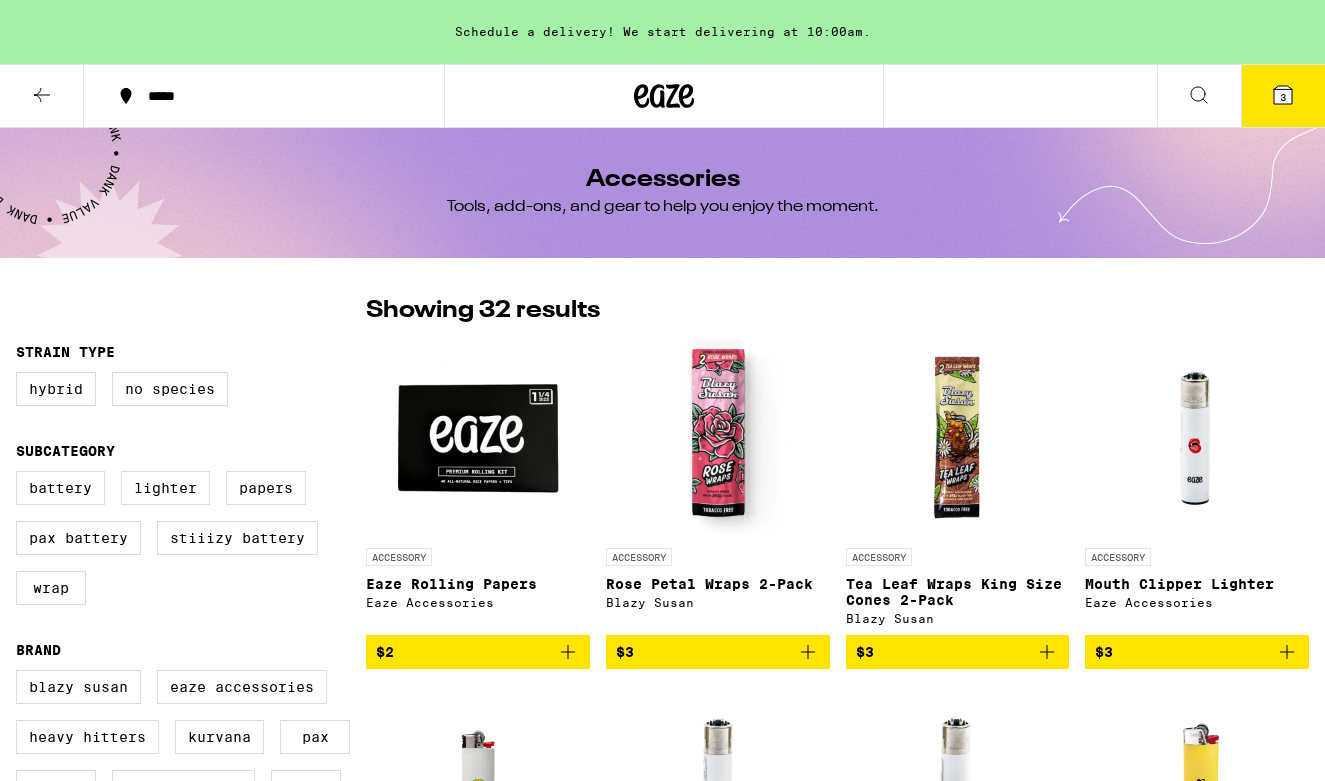 scroll, scrollTop: 0, scrollLeft: 0, axis: both 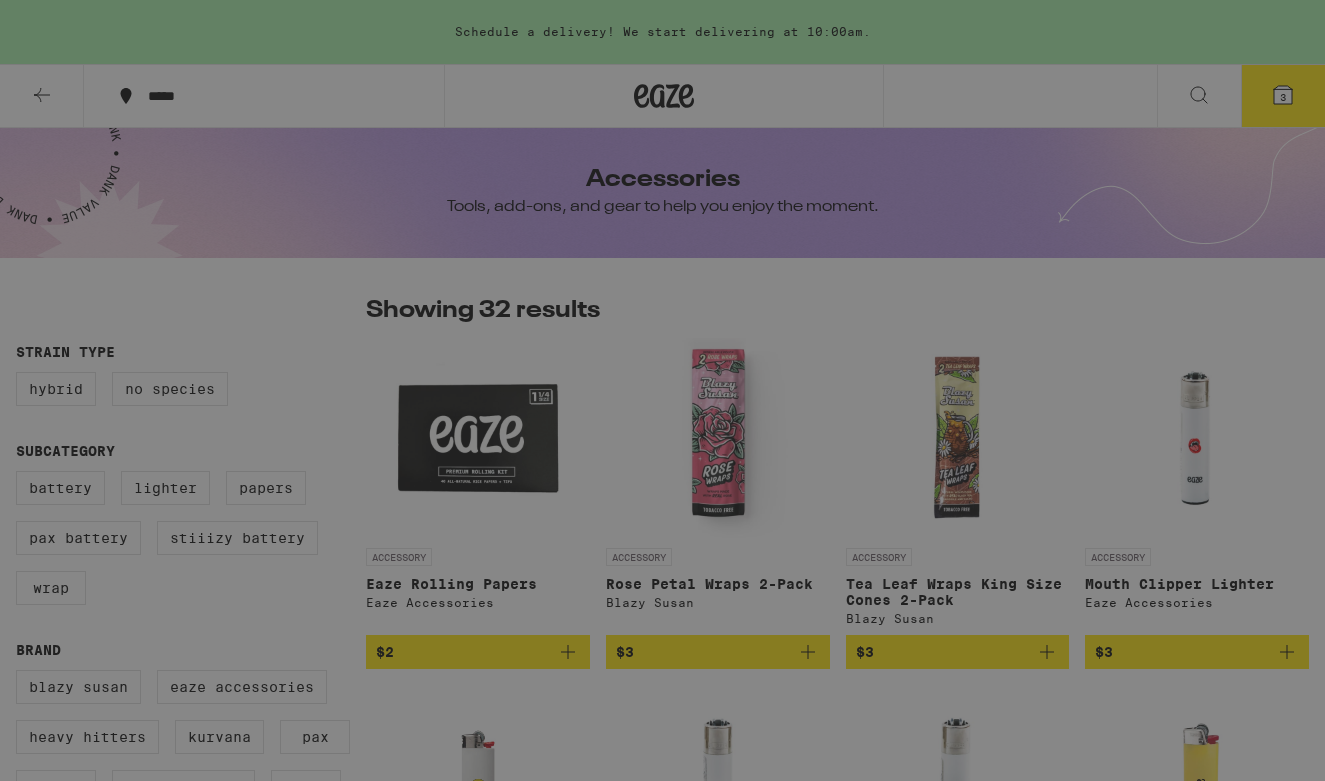 click 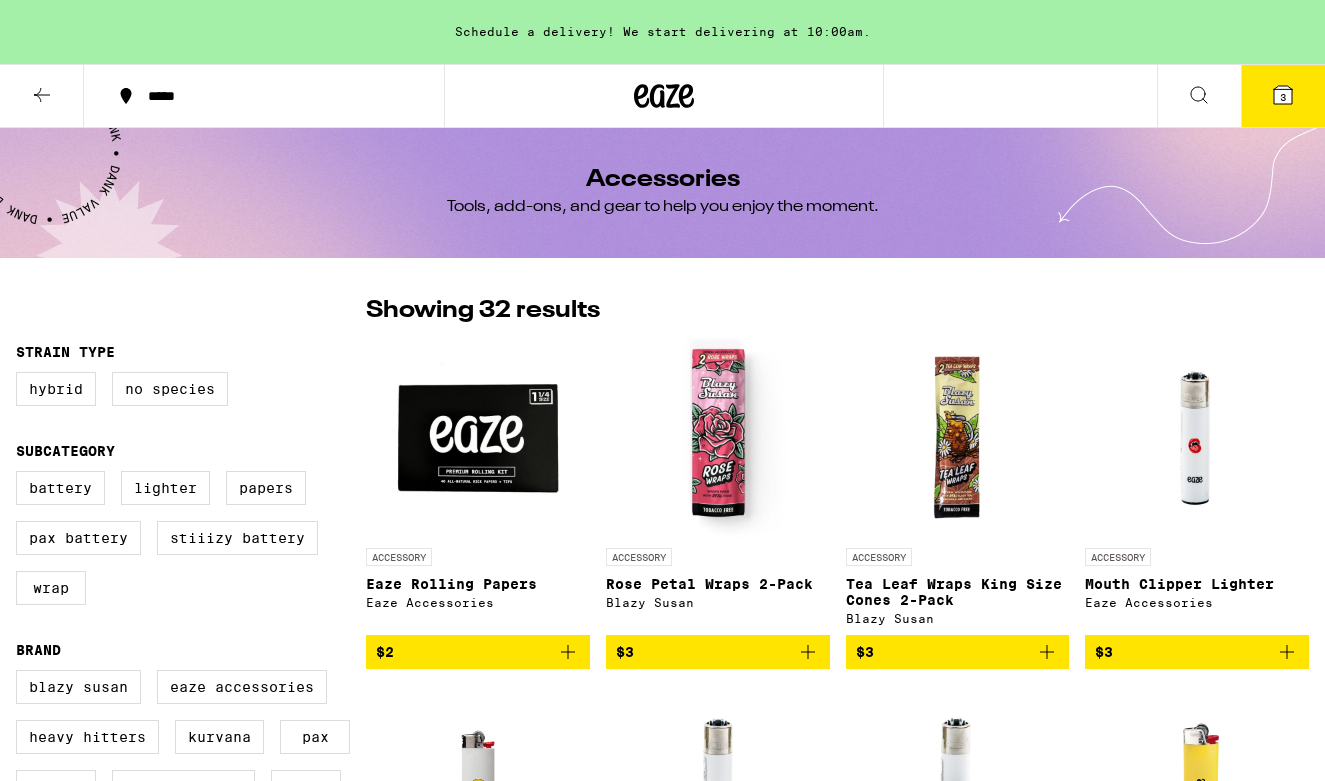 click 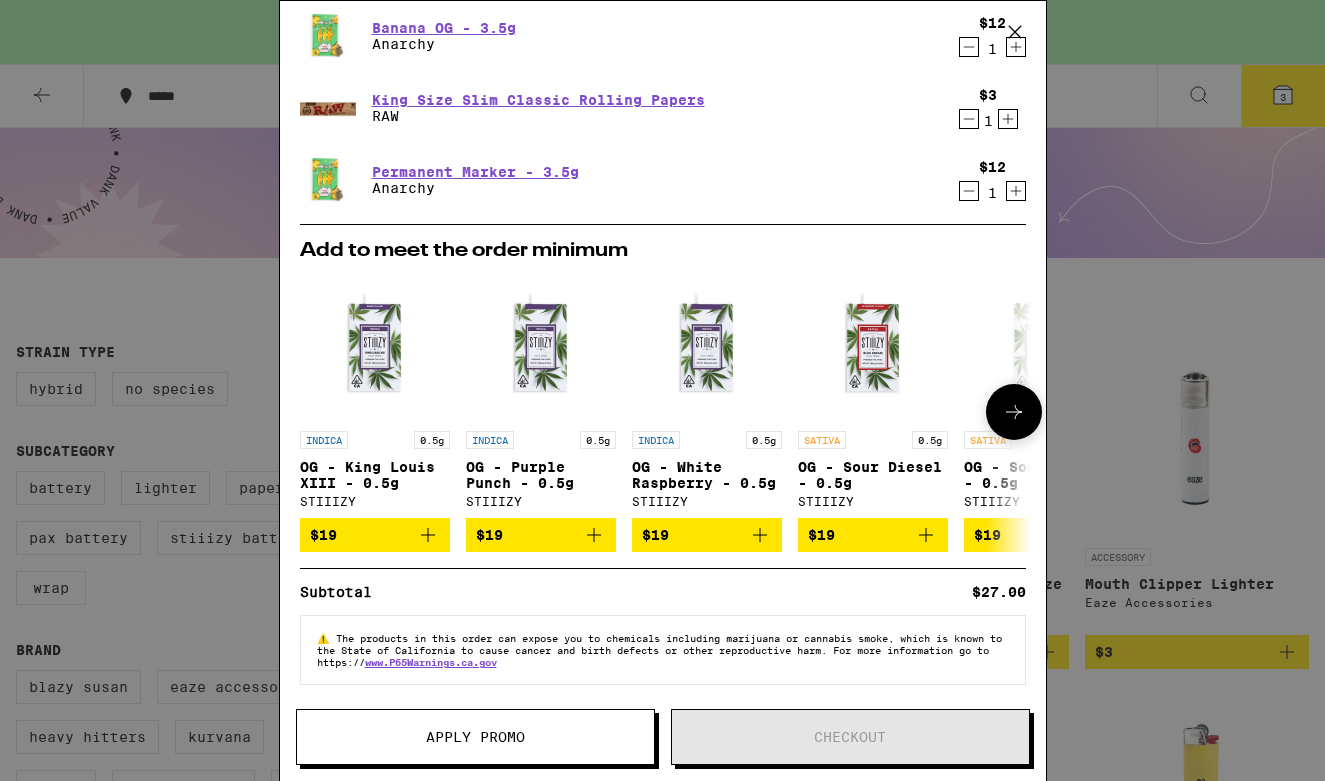 scroll, scrollTop: 0, scrollLeft: 0, axis: both 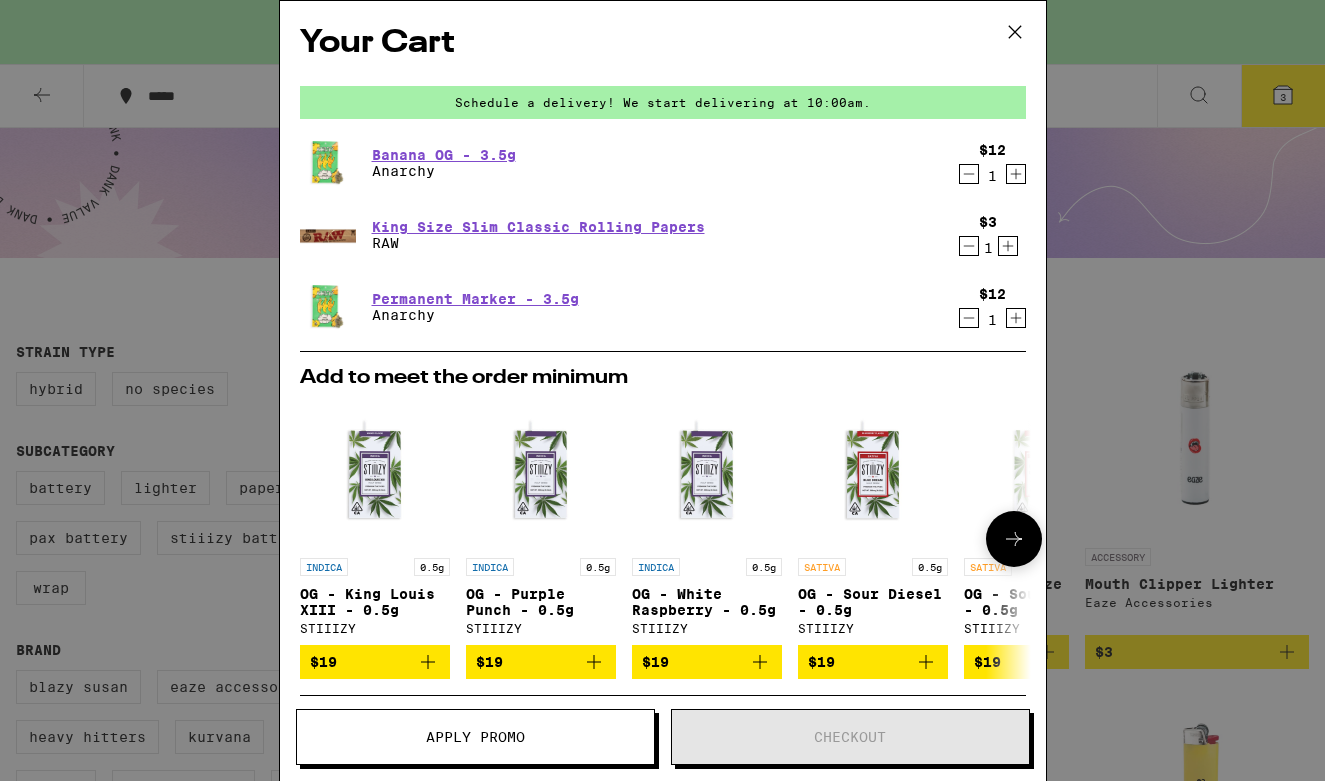 click on "Your Cart Schedule a delivery! We start delivering at 10:00am. Banana OG - 3.5g Anarchy $12 1 King Size Slim Classic Rolling Papers RAW $3 1 Permanent Marker - 3.5g Anarchy $12 1 Add to meet the order minimum INDICA 0.5g OG - King Louis XIII - 0.5g STIIIZY $19 INDICA 0.5g OG - Purple Punch - 0.5g STIIIZY $19 INDICA 0.5g OG - White Raspberry - 0.5g STIIIZY $19 SATIVA 0.5g OG - Sour Diesel - 0.5g STIIIZY $19 SATIVA 0.5g OG - Sour Tangie - 0.5g STIIIZY $19 HYBRID 0.5g OG - Apple Fritter - 0.5g STIIIZY $19 INDICA Galactic Grape Nano Gummies Kanha $19 INDICA Passionfruit Paradise Nano Gummies Kanha $19 SATIVA Cran-Pomegranate Punch Nano Gummies Kanha $19 SATIVA Tangerine Twist Nano Gummies Kanha $19 Subtotal $27.00 ⚠️ The products in this order can expose you to chemicals including marijuana or cannabis smoke, which is known to the State of [STATE] to cause cancer and birth defects or other reproductive harm. For more information go to https://www.P65Warnings.ca.gov" at bounding box center [663, 361] 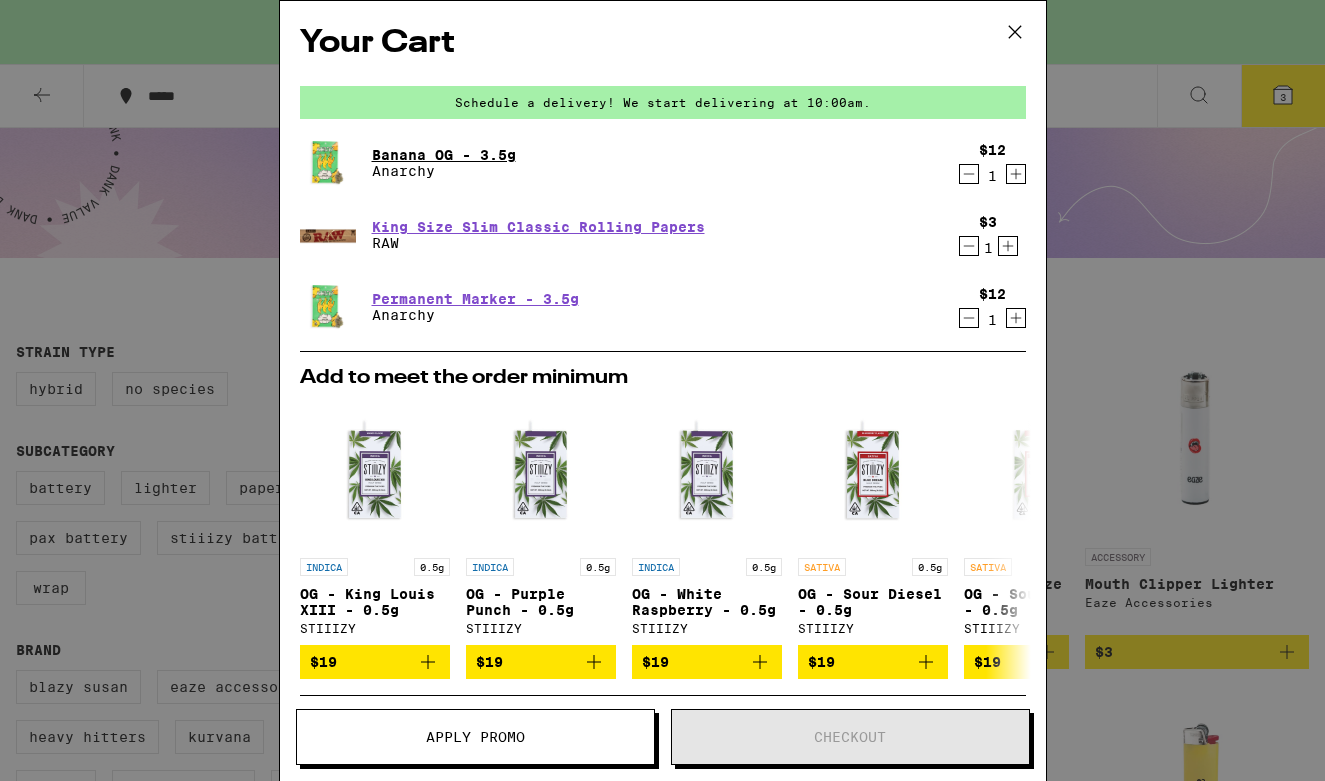 click on "Banana OG - 3.5g" at bounding box center (444, 155) 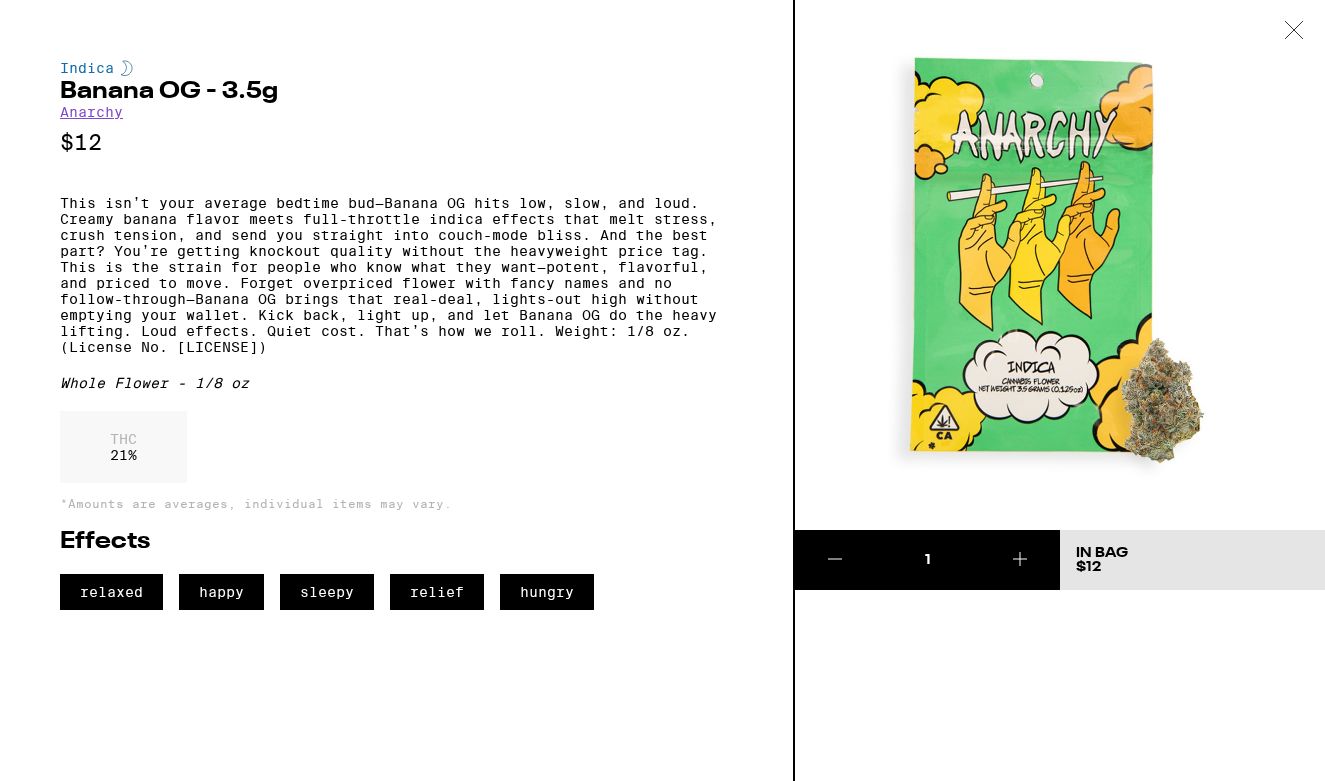click at bounding box center [1294, 31] 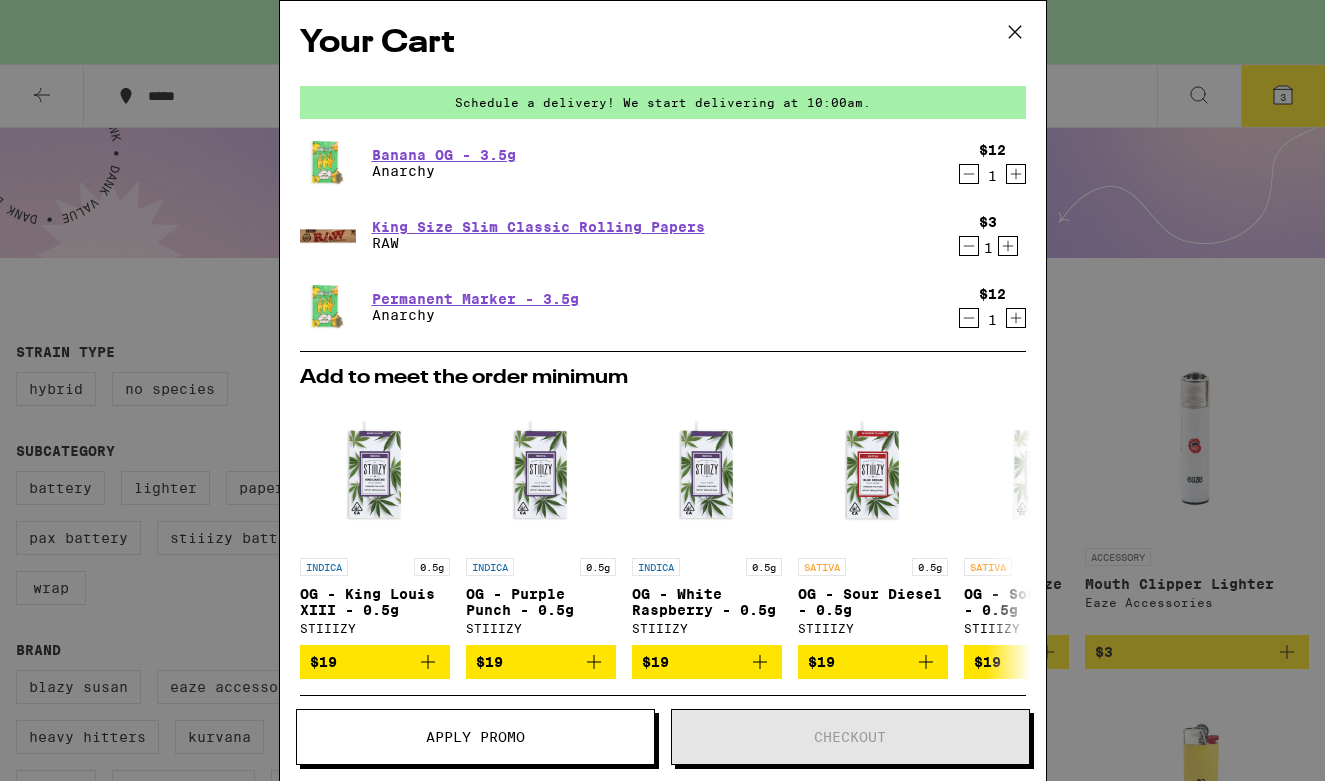 click on "Your Cart Schedule a delivery! We start delivering at 10:00am. Banana OG - 3.5g Anarchy $12 1 King Size Slim Classic Rolling Papers RAW $3 1 Permanent Marker - 3.5g Anarchy $12 1 Add to meet the order minimum INDICA 0.5g OG - King Louis XIII - 0.5g STIIIZY $19 INDICA 0.5g OG - Purple Punch - 0.5g STIIIZY $19 INDICA 0.5g OG - White Raspberry - 0.5g STIIIZY $19 SATIVA 0.5g OG - Sour Diesel - 0.5g STIIIZY $19 SATIVA 0.5g OG - Sour Tangie - 0.5g STIIIZY $19 HYBRID 0.5g OG - Apple Fritter - 0.5g STIIIZY $19 INDICA Galactic Grape Nano Gummies Kanha $19 INDICA Passionfruit Paradise Nano Gummies Kanha $19 SATIVA Cran-Pomegranate Punch Nano Gummies Kanha $19 SATIVA Tangerine Twist Nano Gummies Kanha $19 Subtotal $27.00 ⚠️ The products in this order can expose you to chemicals including marijuana or cannabis smoke, which is known to the State of [STATE] to cause cancer and birth defects or other reproductive harm. For more information go to https://www.P65Warnings.ca.gov Apply Promo Checkout" at bounding box center [662, 390] 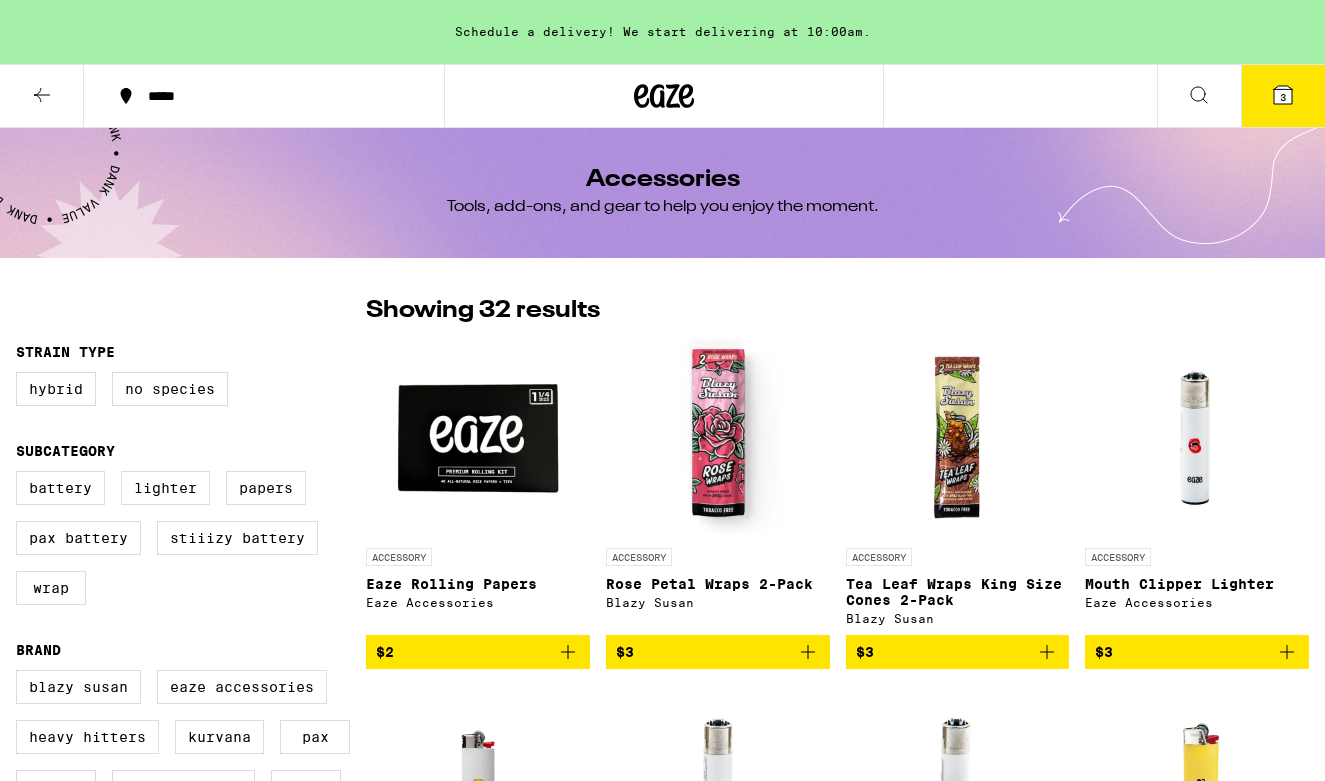 click 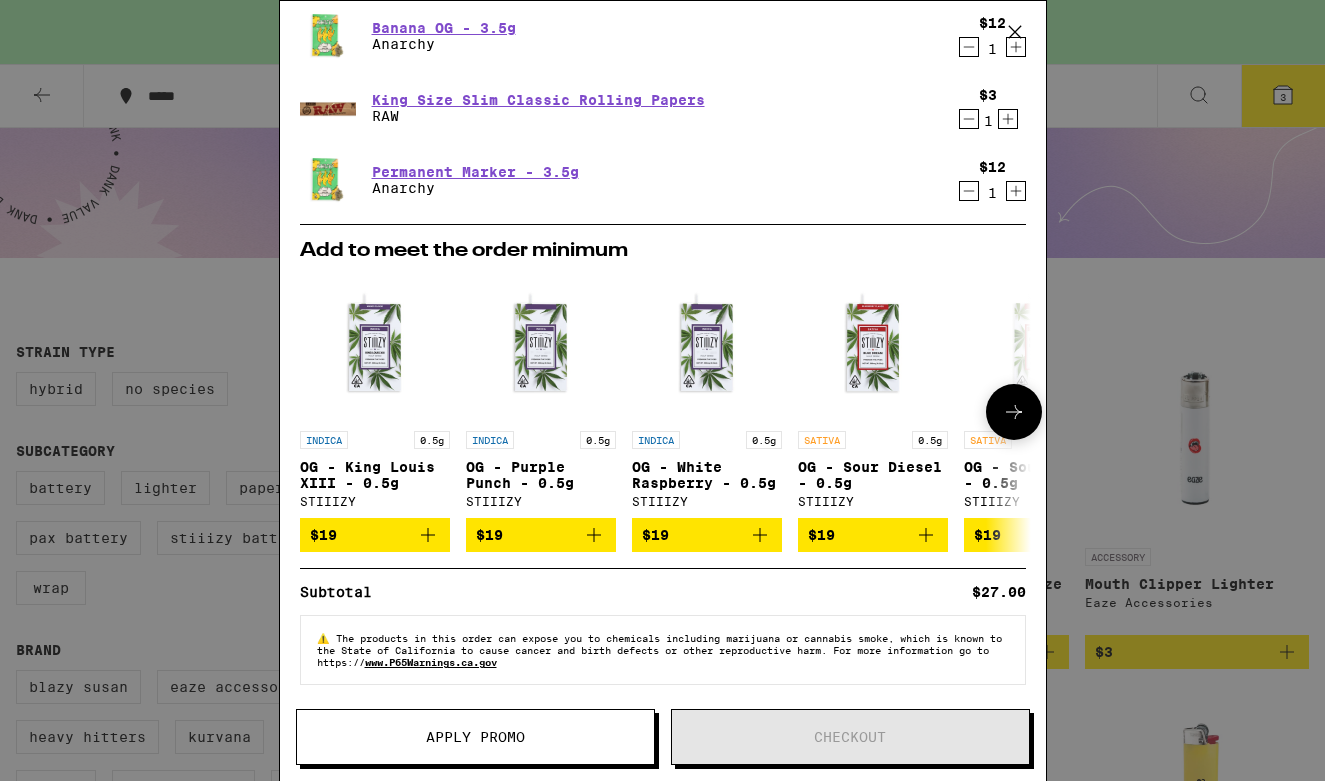 scroll, scrollTop: 137, scrollLeft: 0, axis: vertical 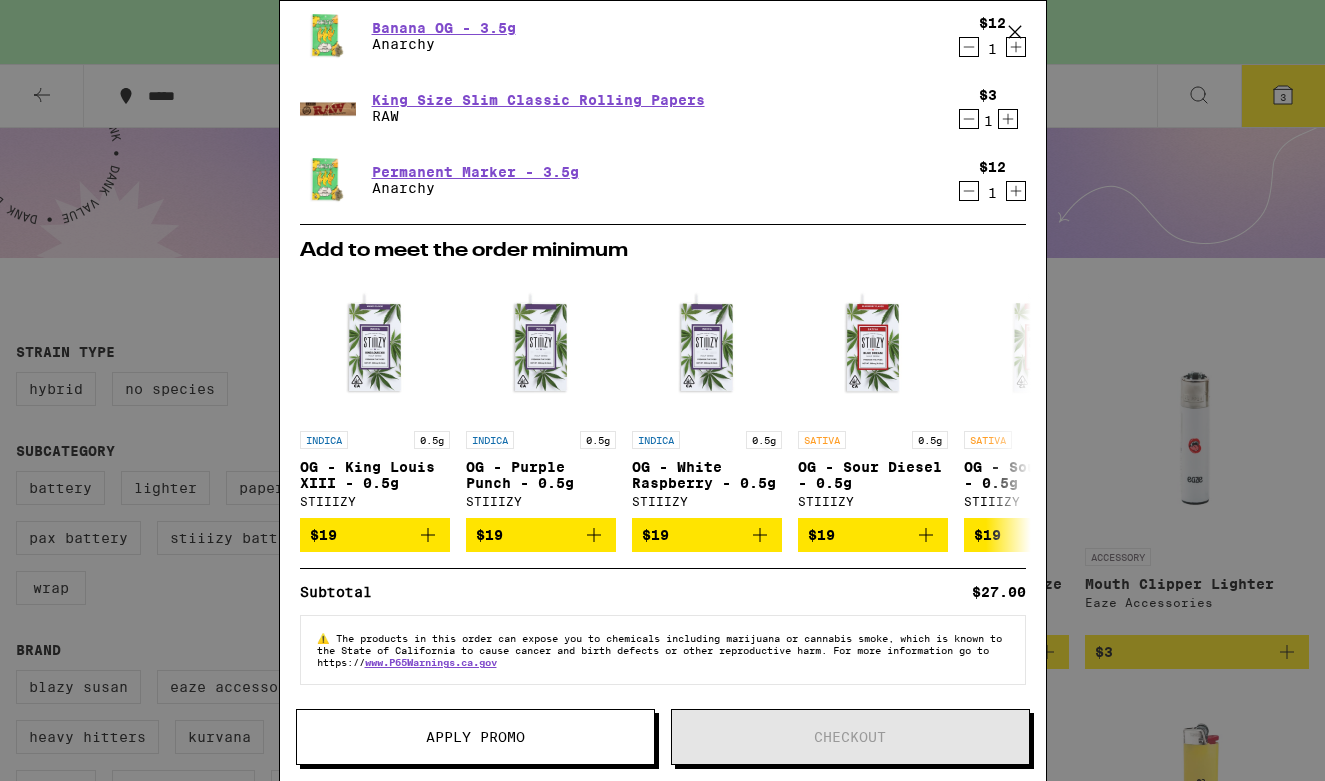click on "⚠️ The products in this order can expose you to chemicals including marijuana or cannabis smoke, which is known to the State of California to cause cancer and birth defects or other reproductive harm. For more information go to https:// www.P65Warnings.ca.gov" at bounding box center [663, 650] 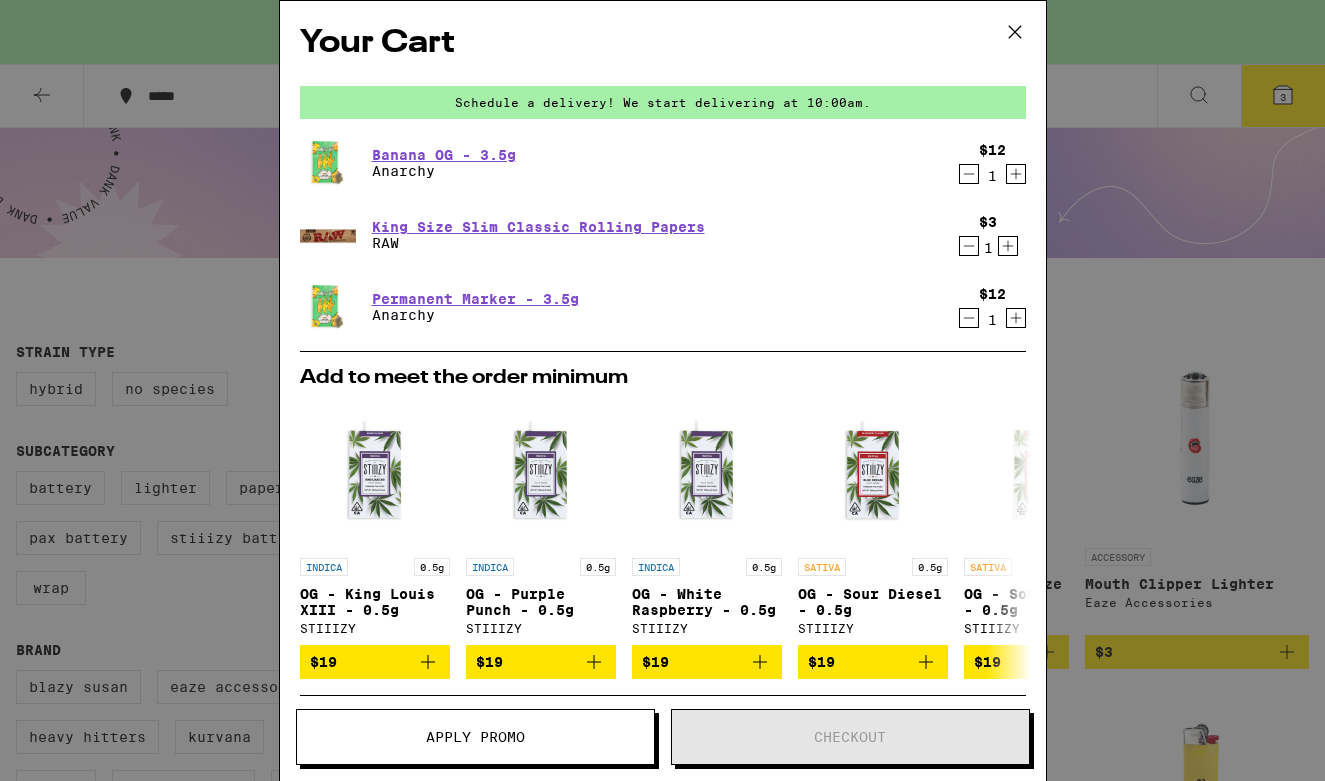 scroll, scrollTop: 0, scrollLeft: 0, axis: both 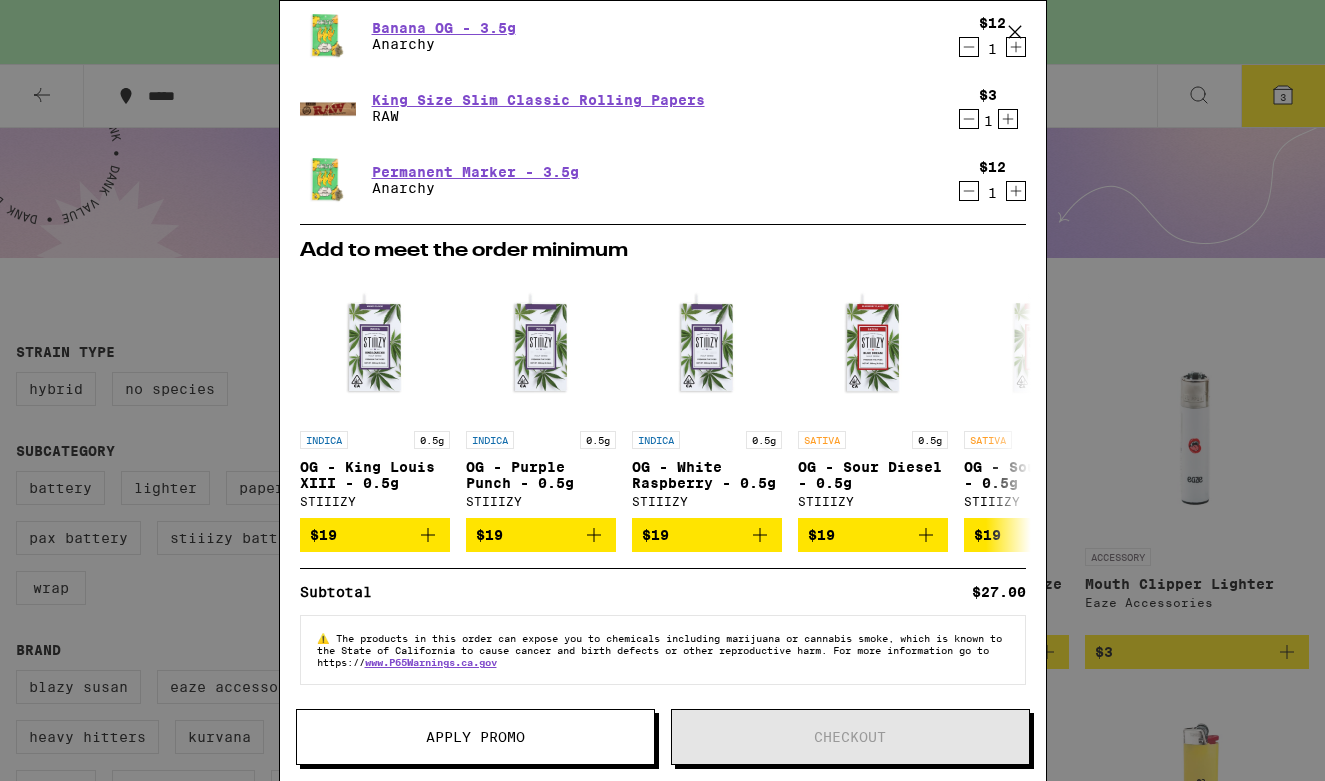 click on "⚠️ The products in this order can expose you to chemicals including marijuana or cannabis smoke, which is known to the State of California to cause cancer and birth defects or other reproductive harm. For more information go to https:// www.P65Warnings.ca.gov" at bounding box center [663, 650] 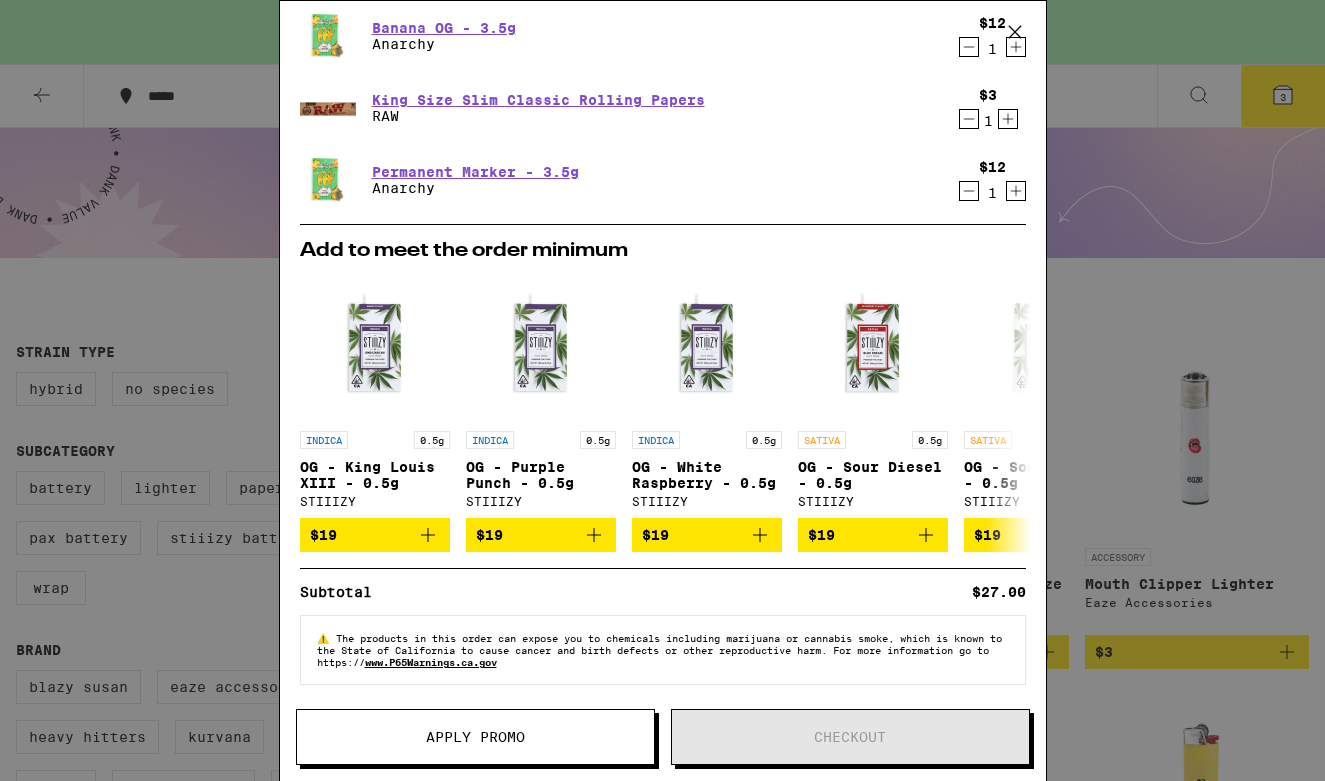click on "www.P65Warnings.ca.gov" at bounding box center (431, 662) 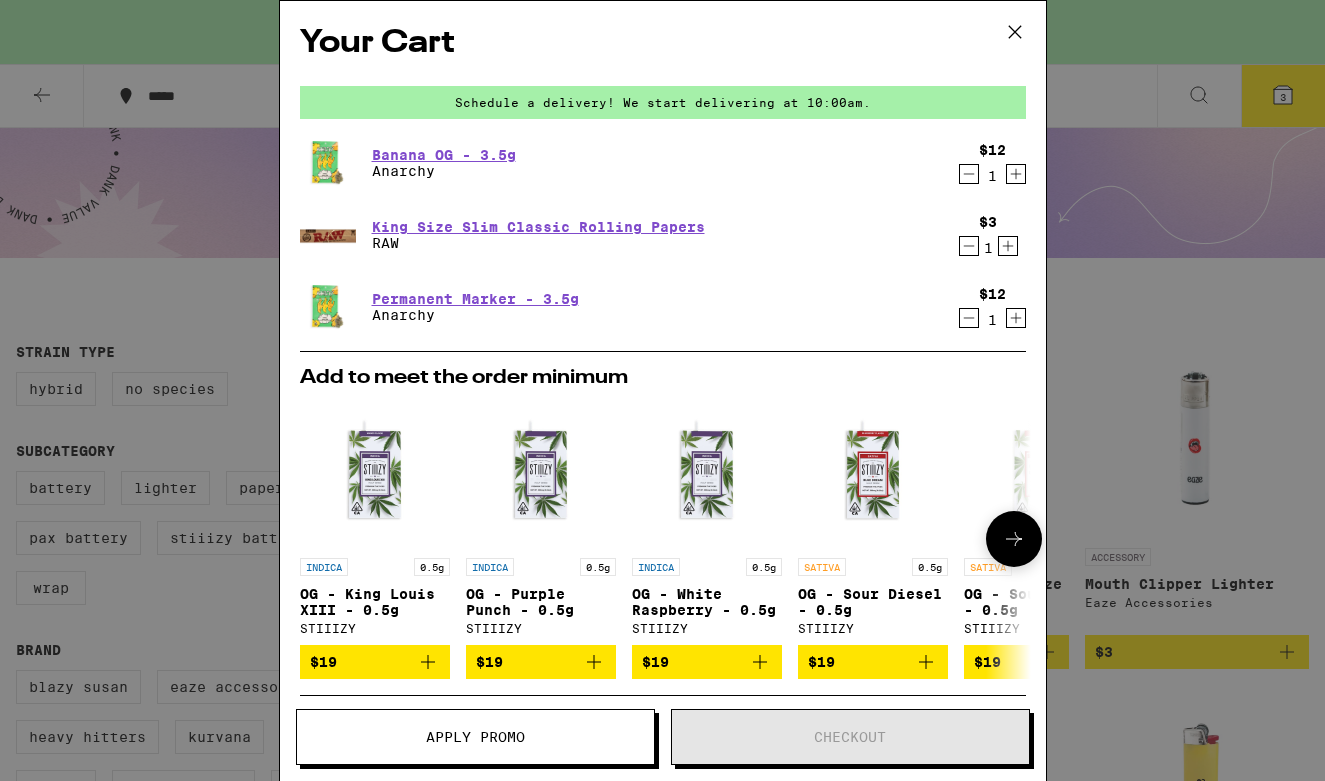 scroll, scrollTop: 0, scrollLeft: 0, axis: both 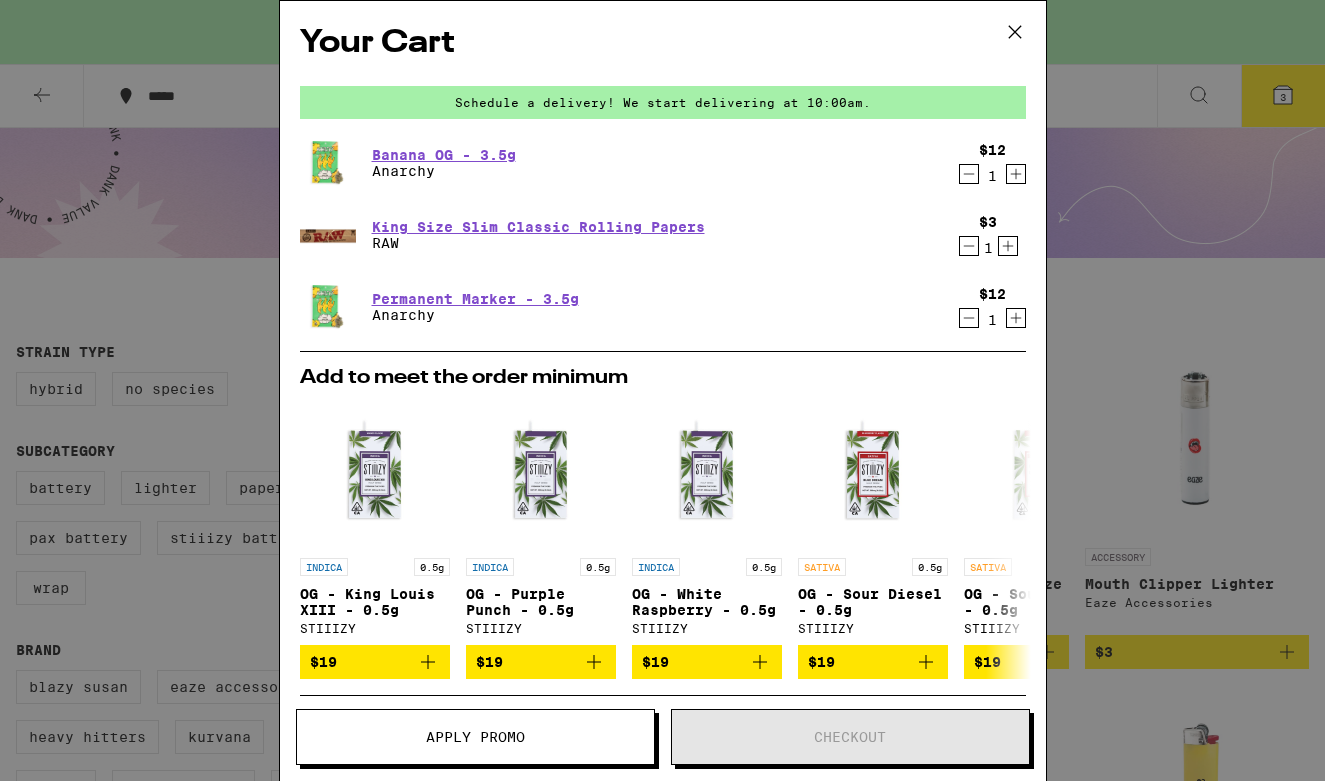 click 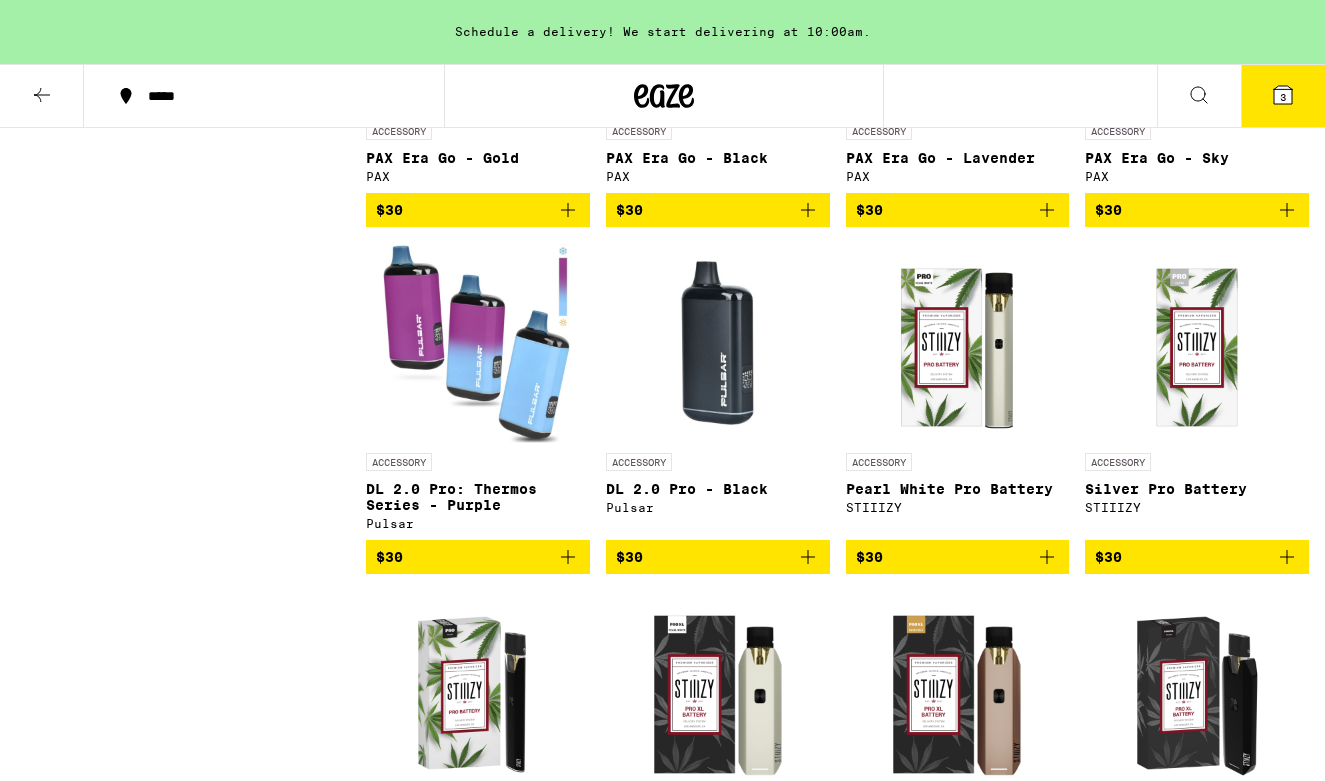 scroll, scrollTop: 2314, scrollLeft: 0, axis: vertical 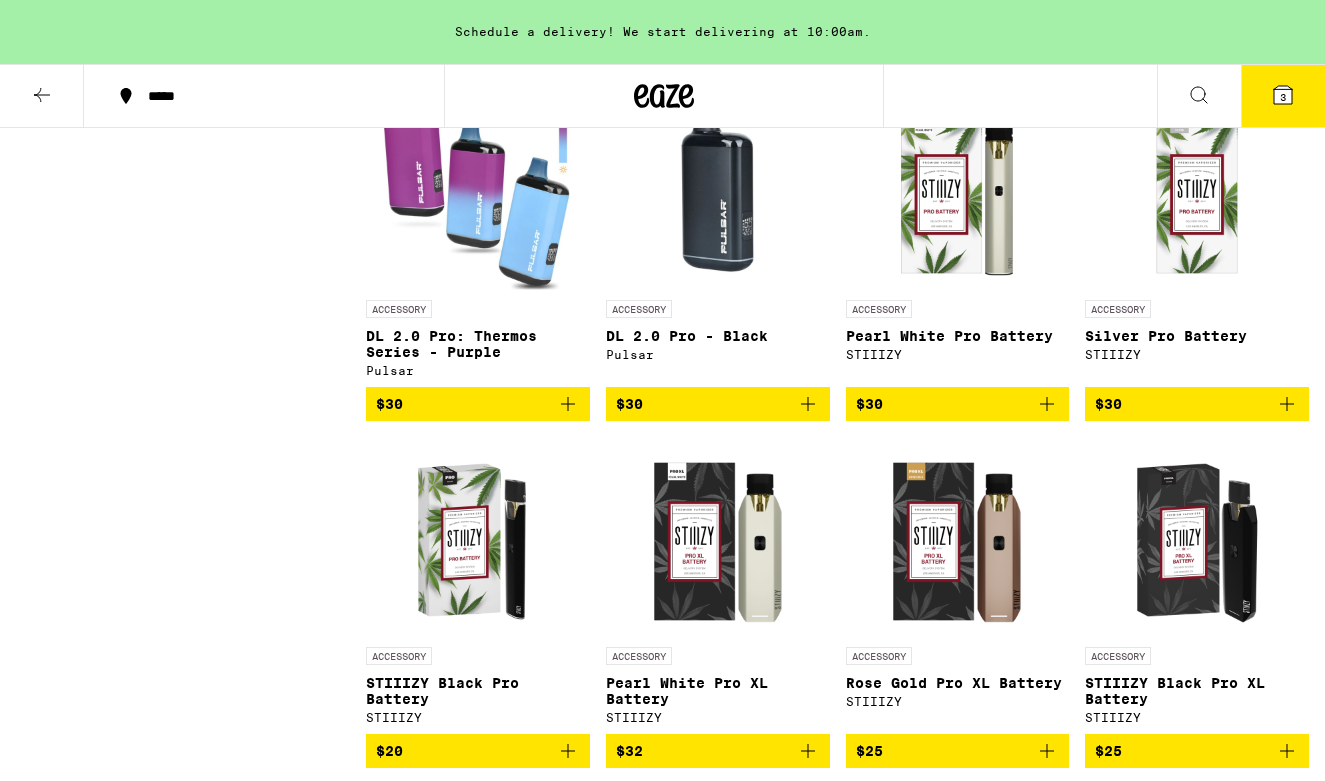 click on "3" at bounding box center (1283, 96) 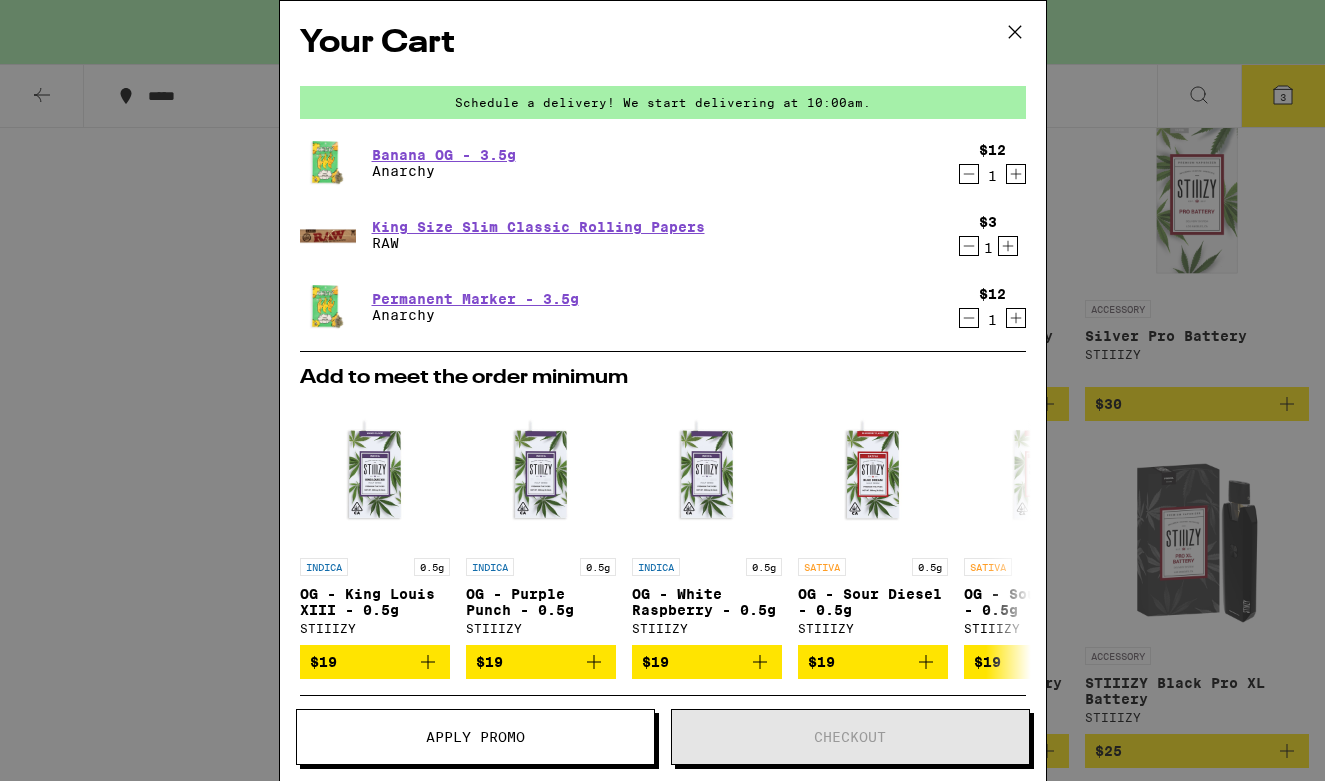 click 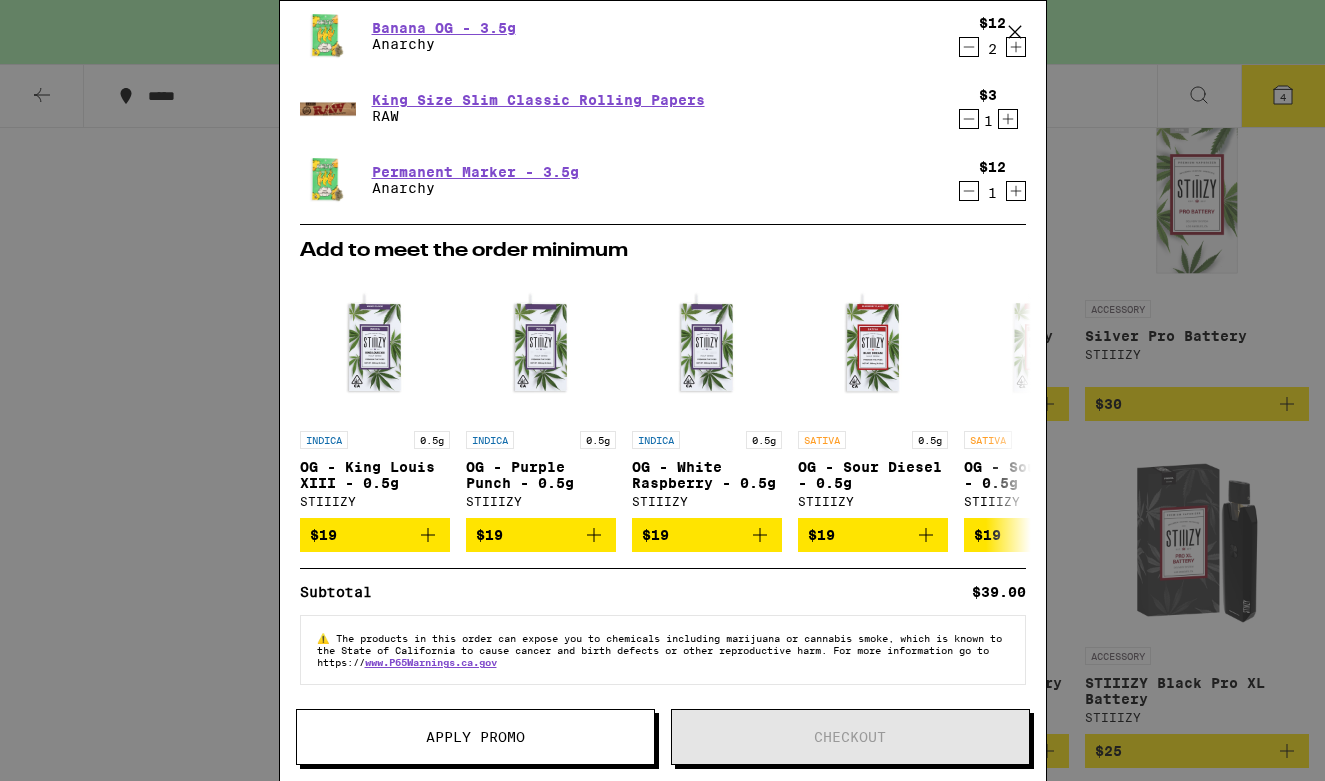 scroll, scrollTop: 137, scrollLeft: 0, axis: vertical 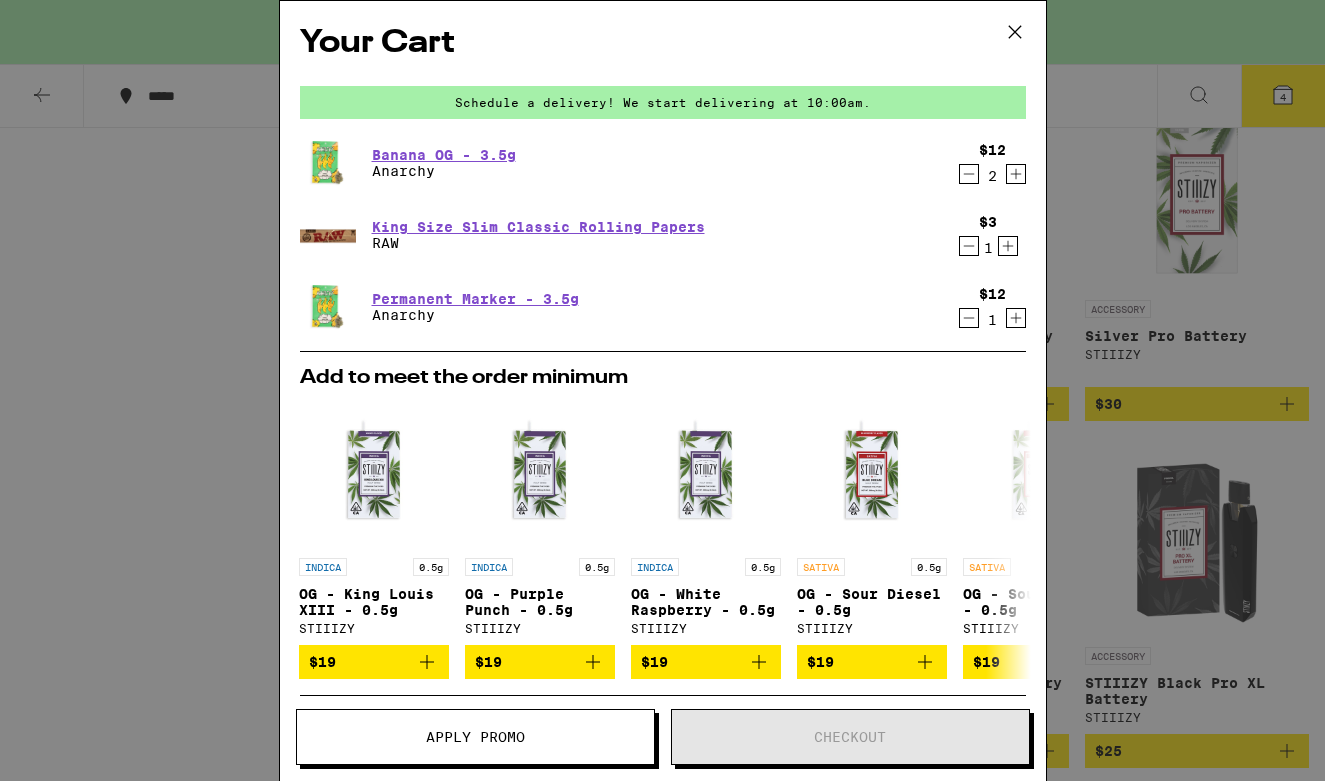 click 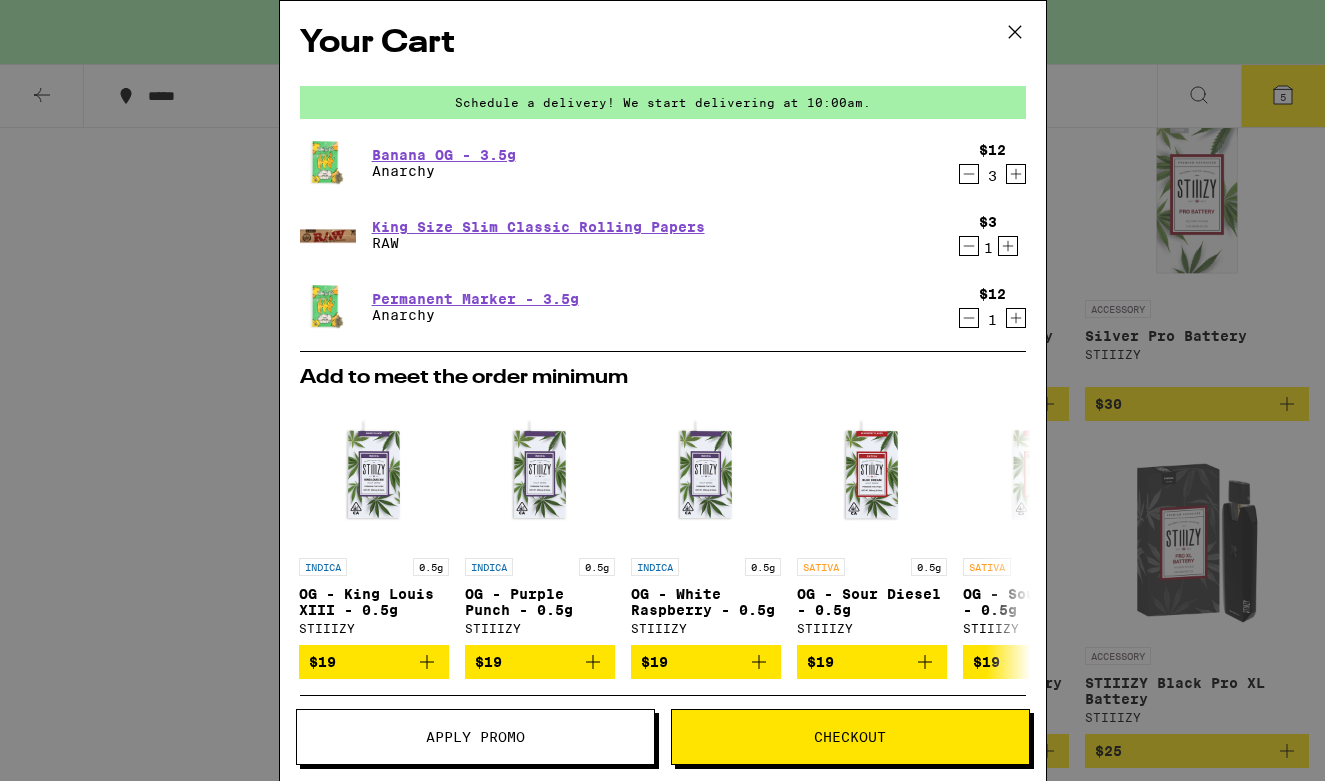 click on "Checkout" at bounding box center [850, 737] 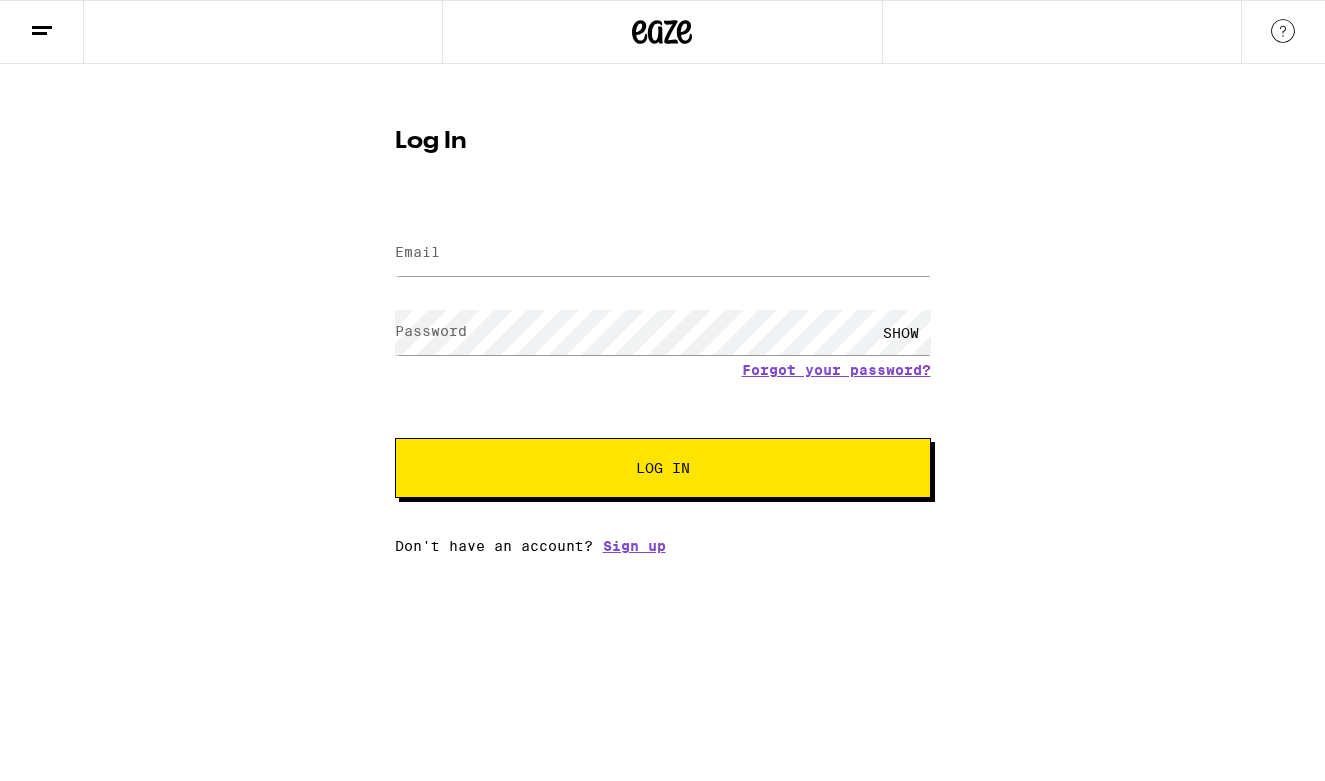 scroll, scrollTop: 0, scrollLeft: 0, axis: both 